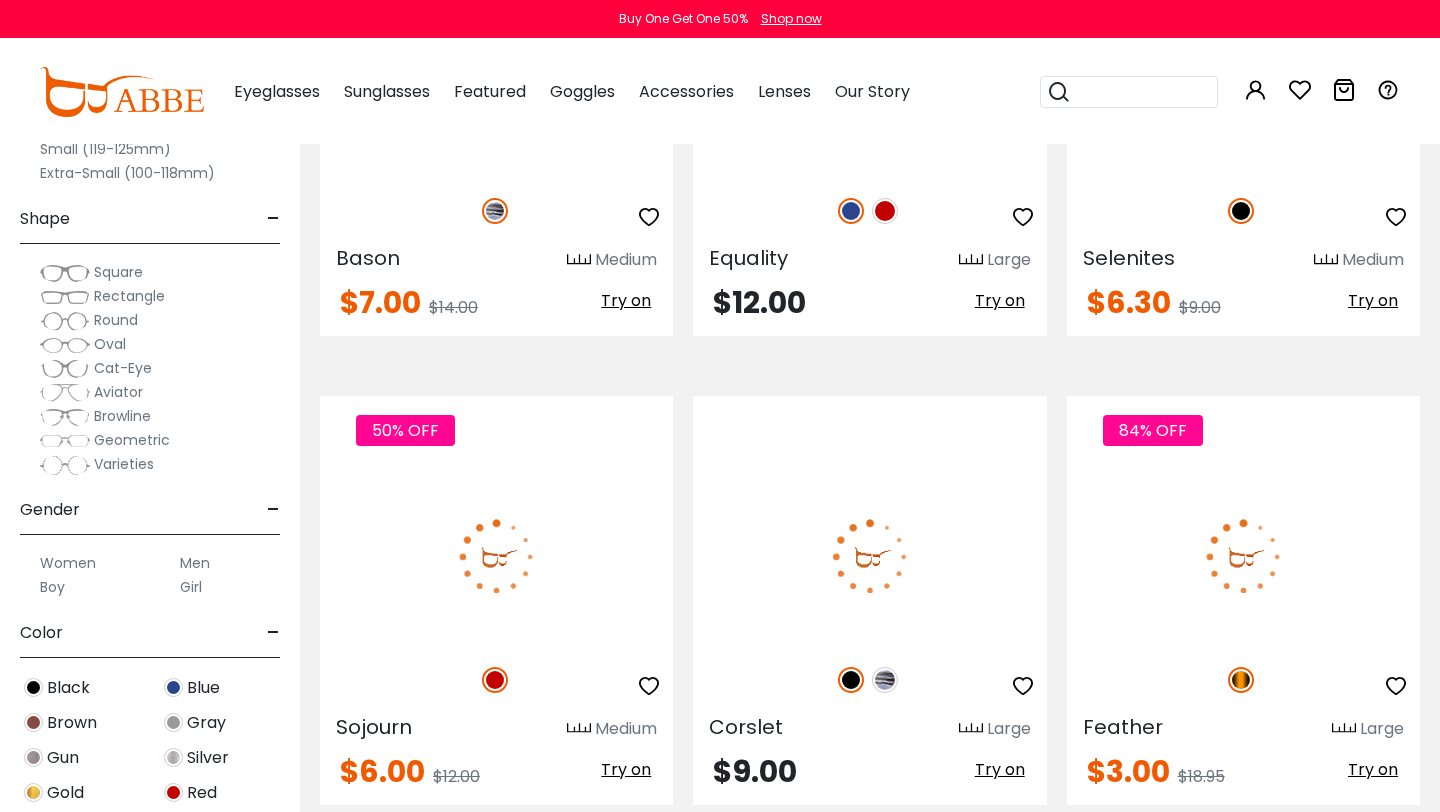 scroll, scrollTop: 4075, scrollLeft: 0, axis: vertical 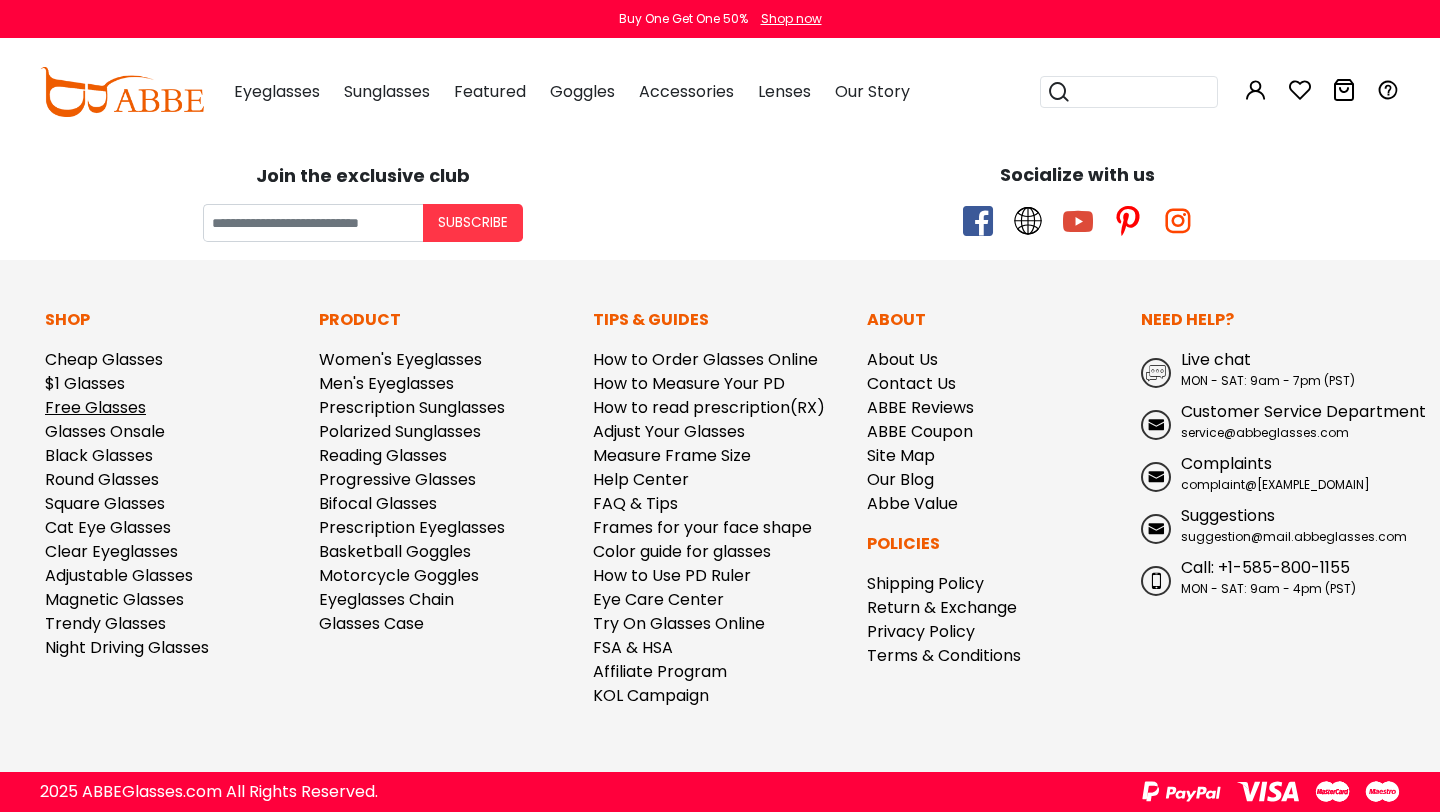 click on "Free Glasses" at bounding box center [95, 407] 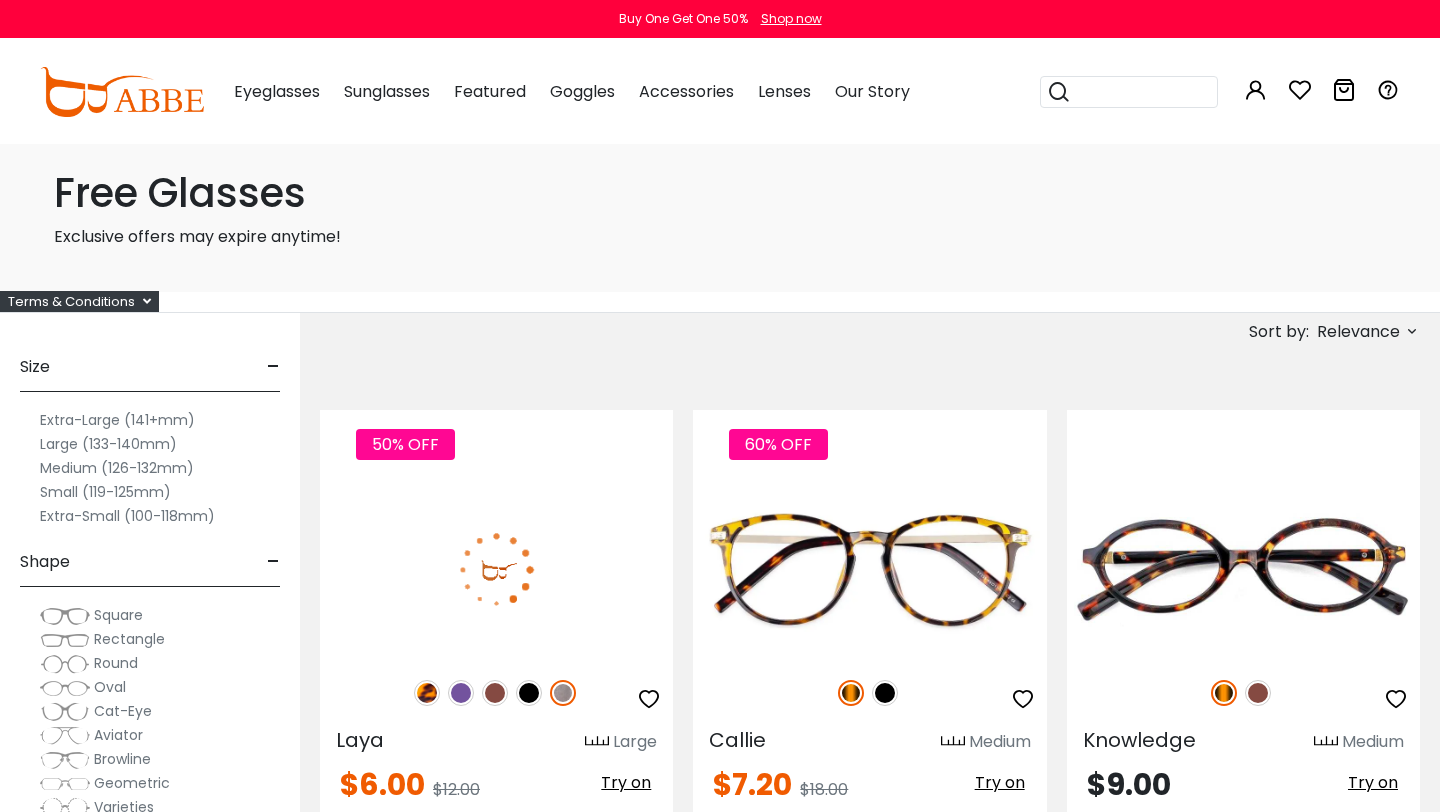scroll, scrollTop: 0, scrollLeft: 0, axis: both 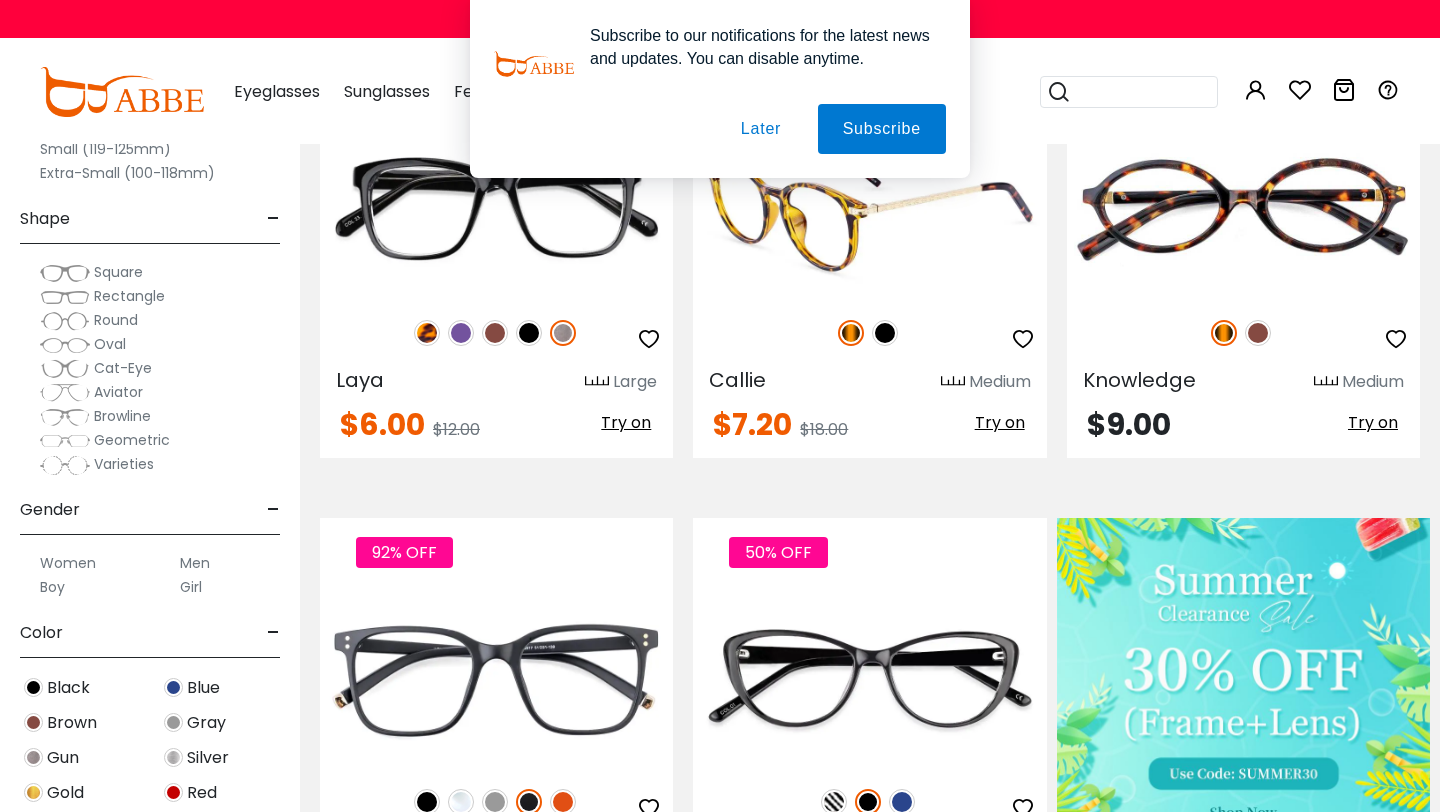 click at bounding box center [529, 333] 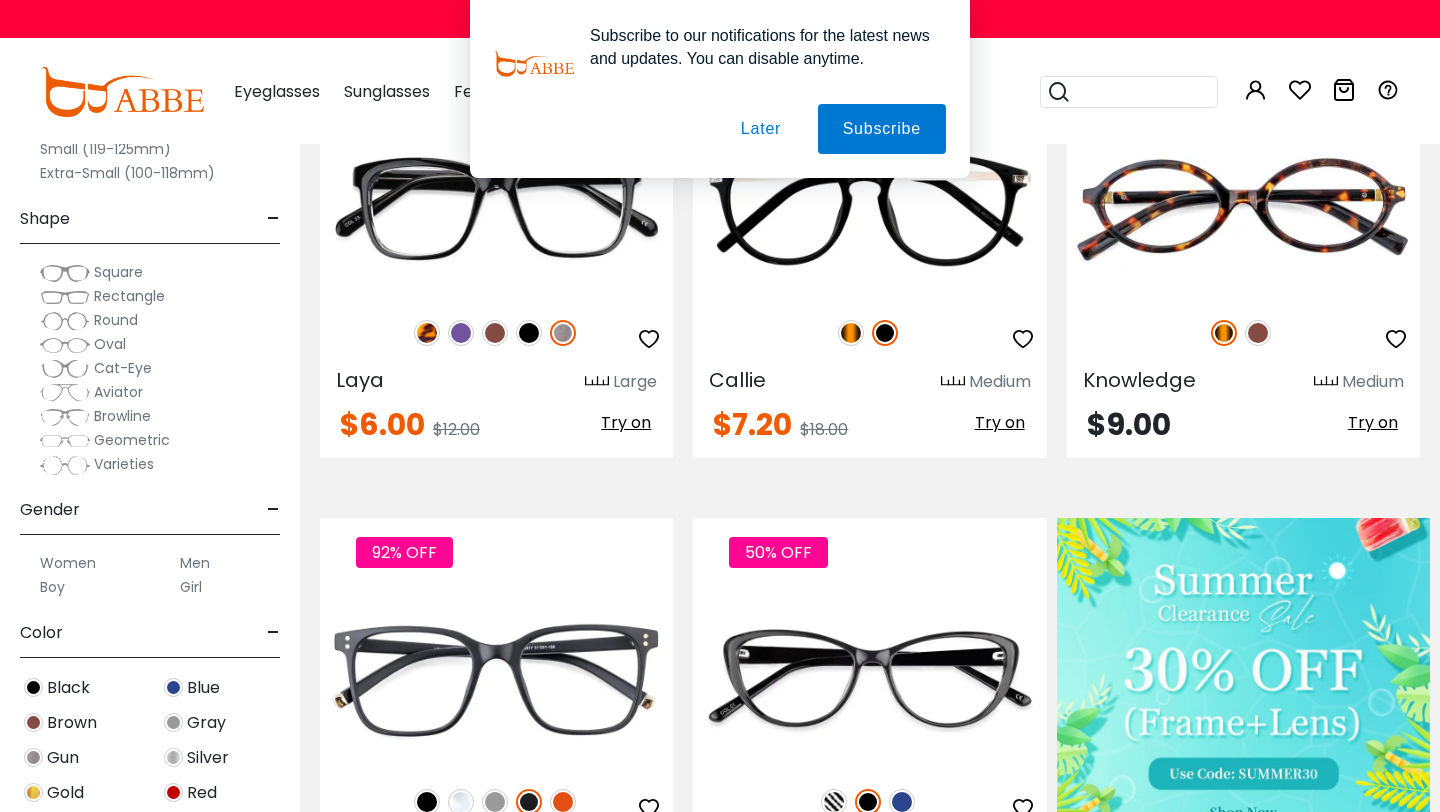 click on "Later" at bounding box center (761, 129) 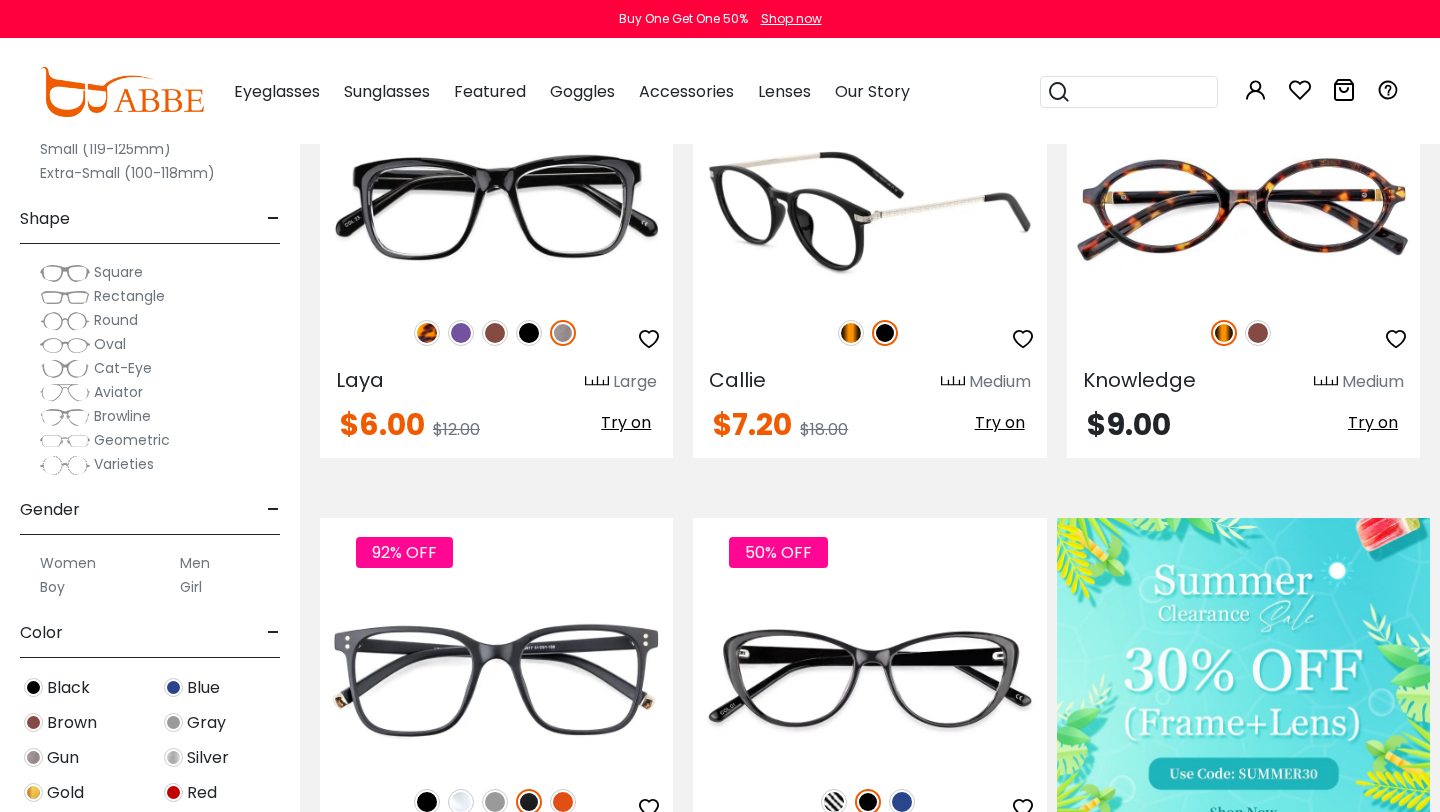 click at bounding box center [427, 333] 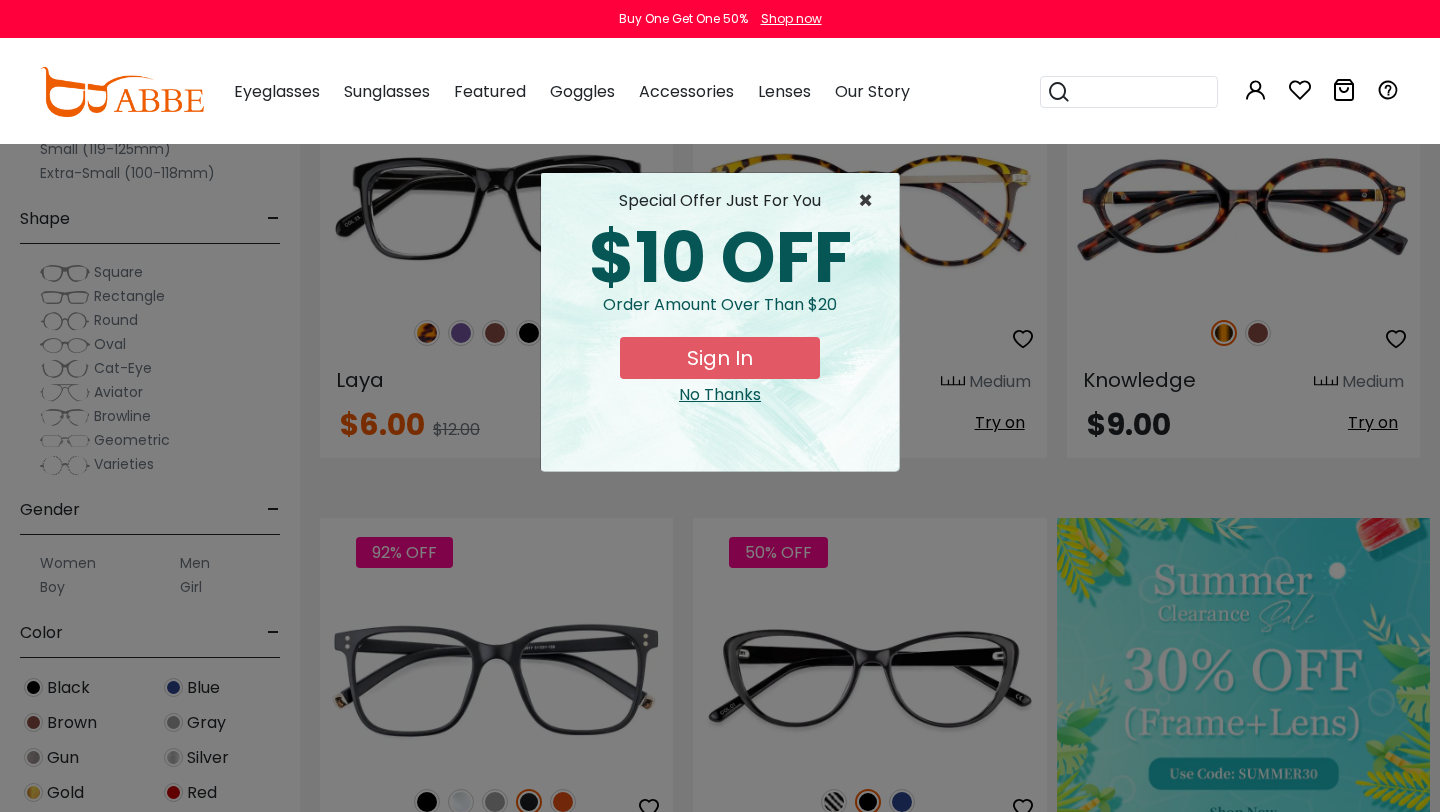 click on "×" at bounding box center (870, 201) 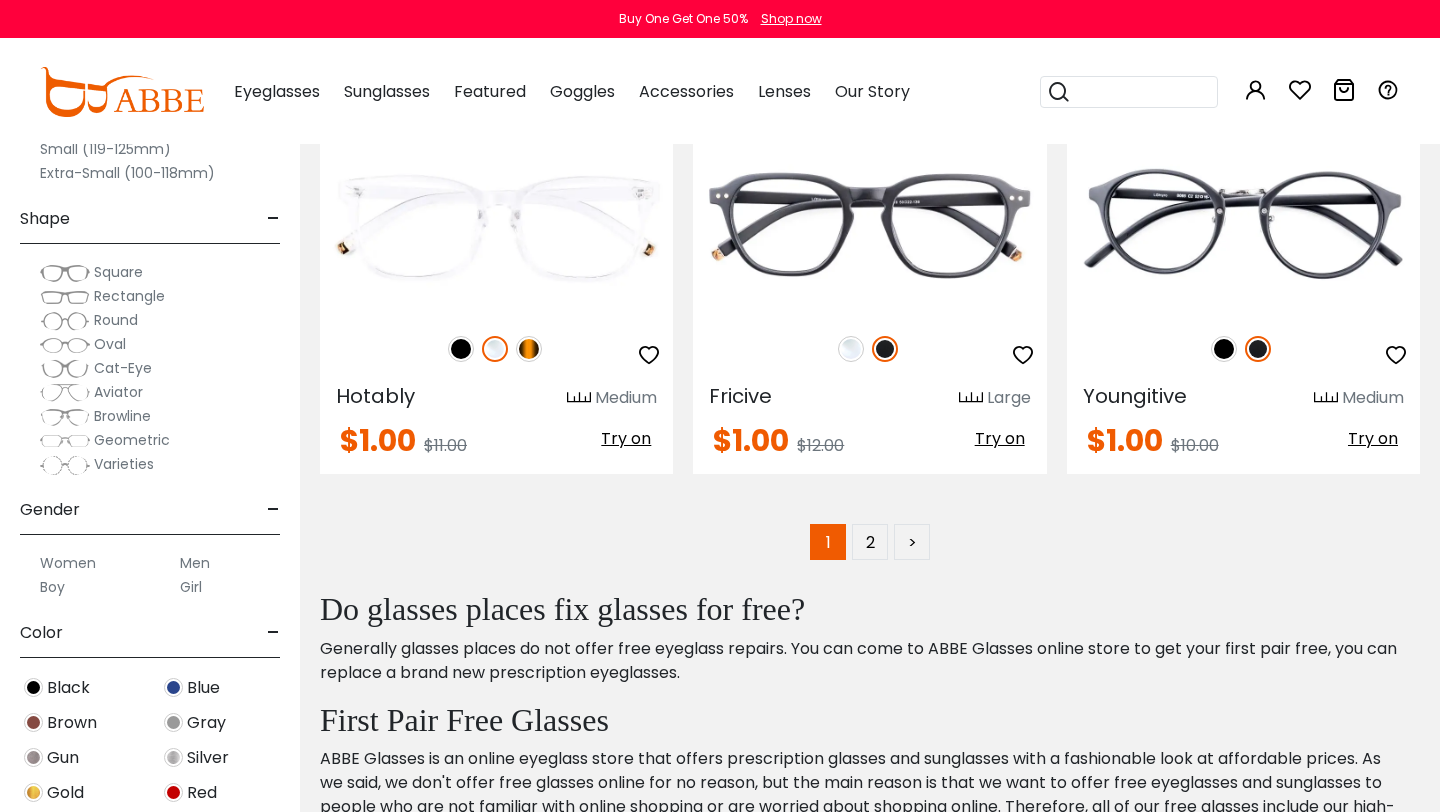 scroll, scrollTop: 9248, scrollLeft: 0, axis: vertical 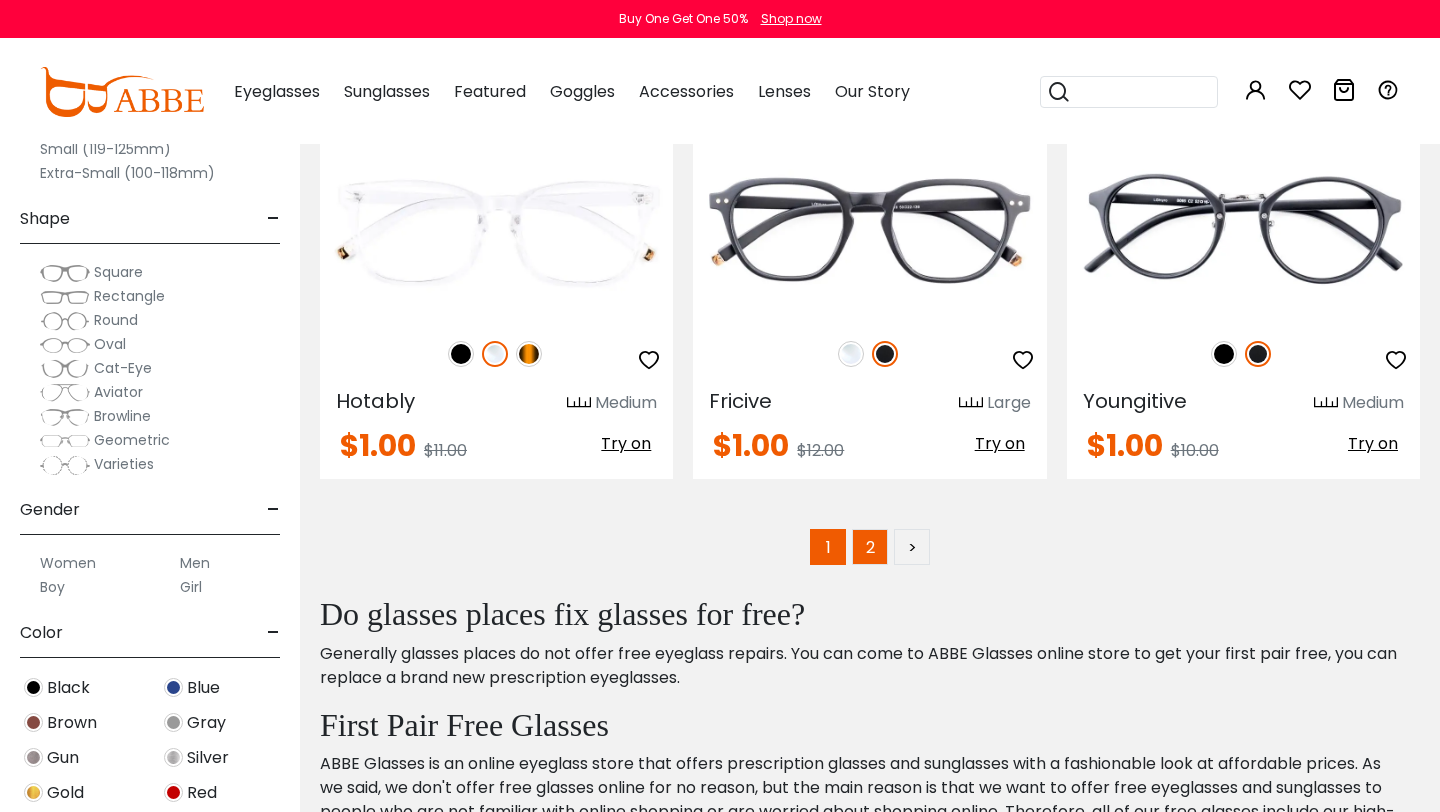 click on "2" at bounding box center [870, 547] 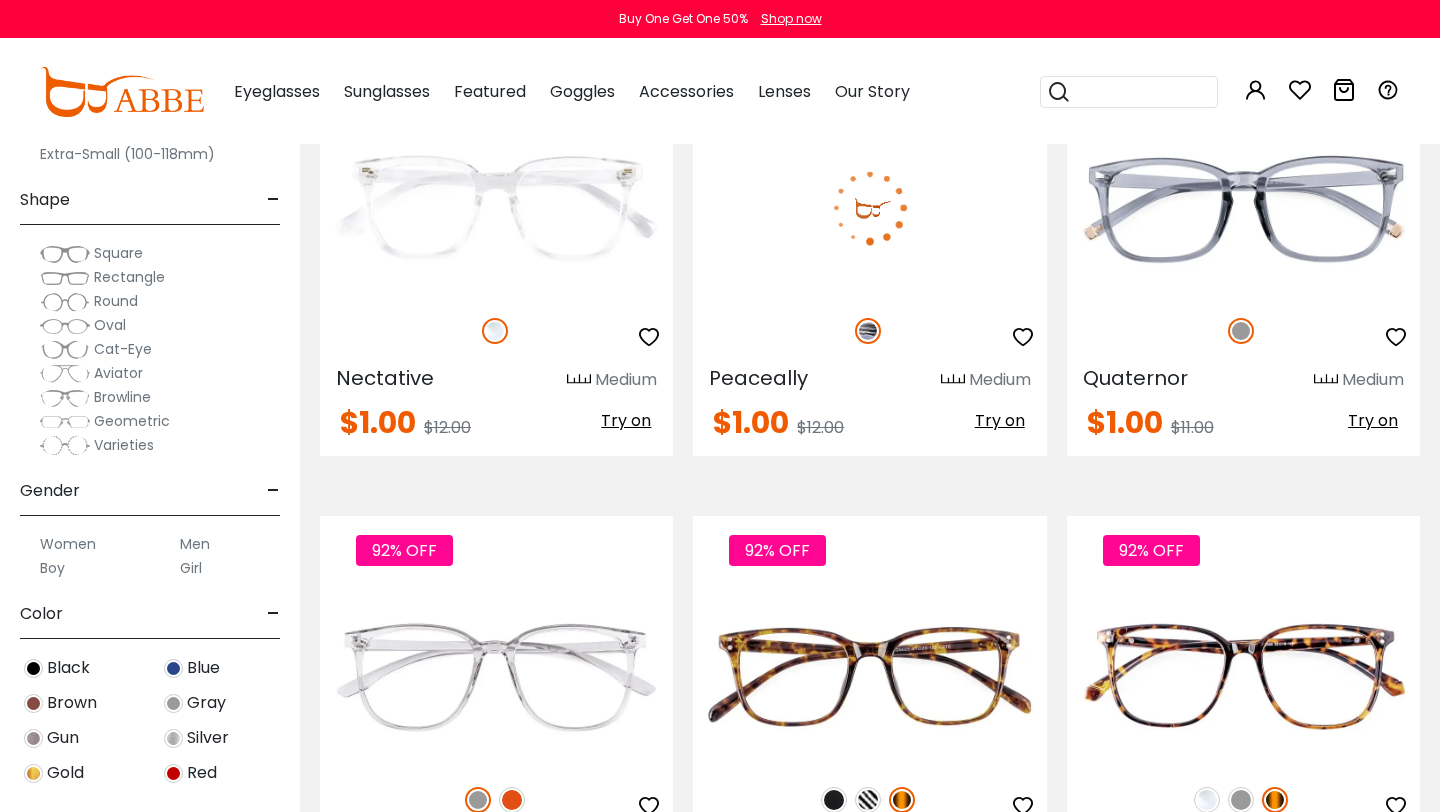 scroll, scrollTop: 0, scrollLeft: 0, axis: both 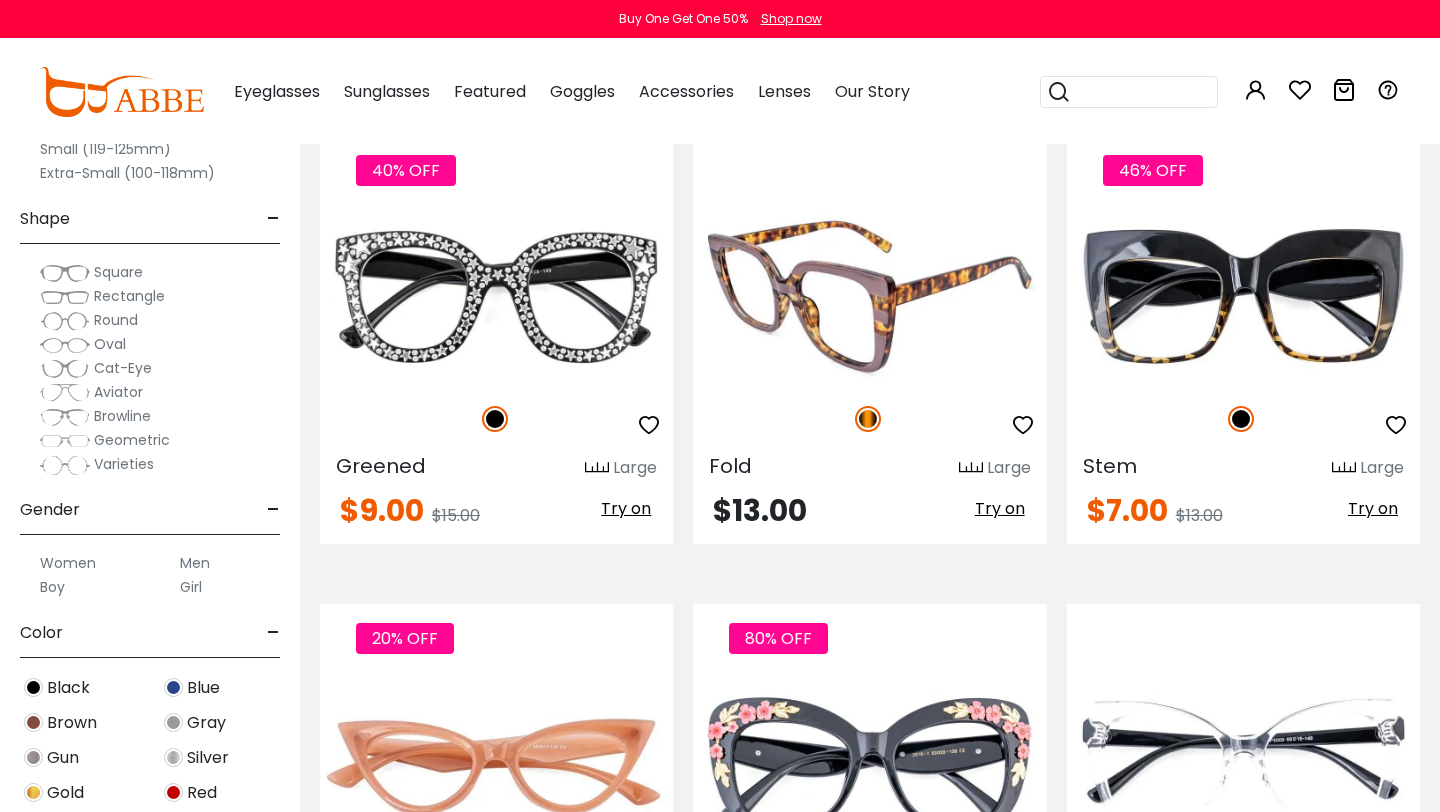 click at bounding box center [869, 296] 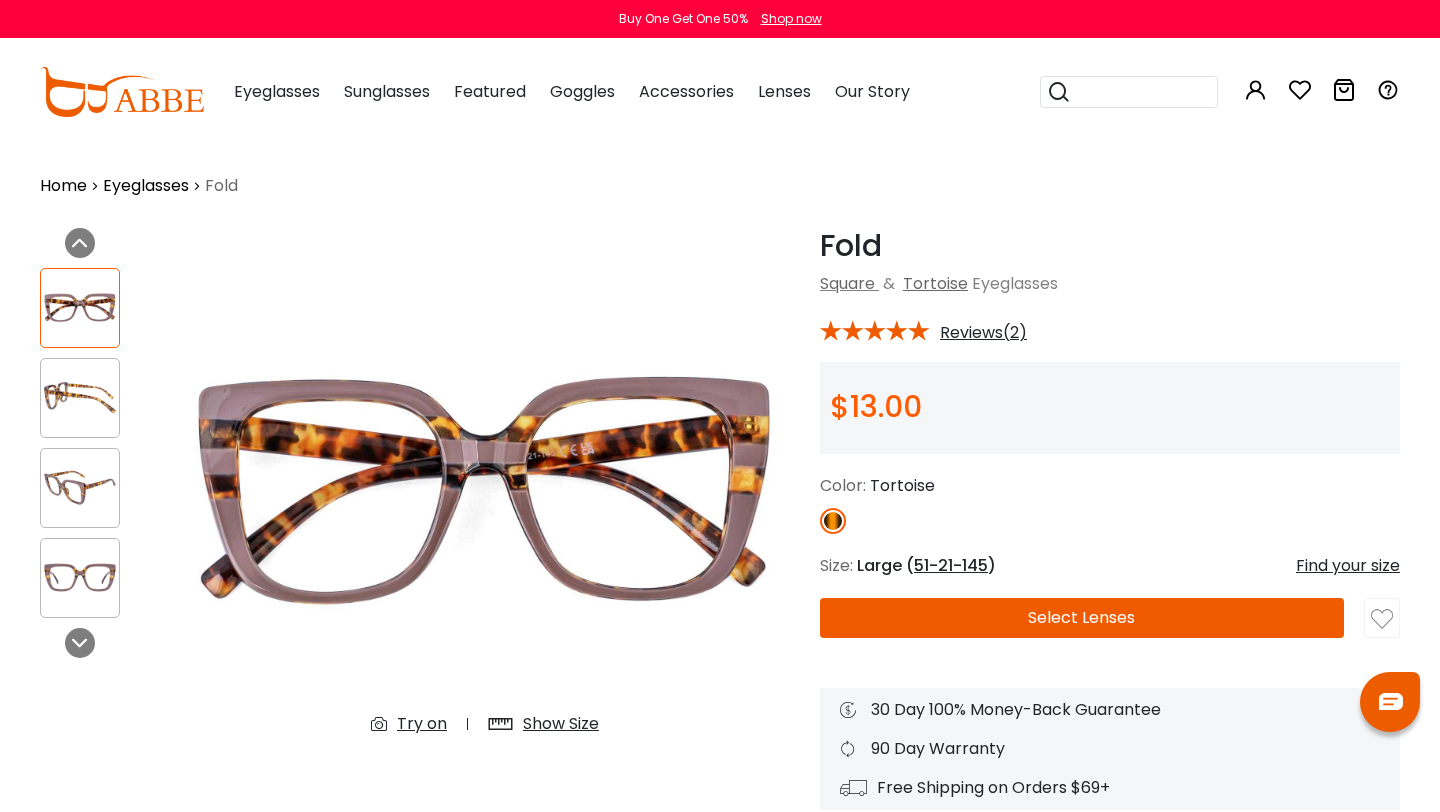 scroll, scrollTop: 0, scrollLeft: 0, axis: both 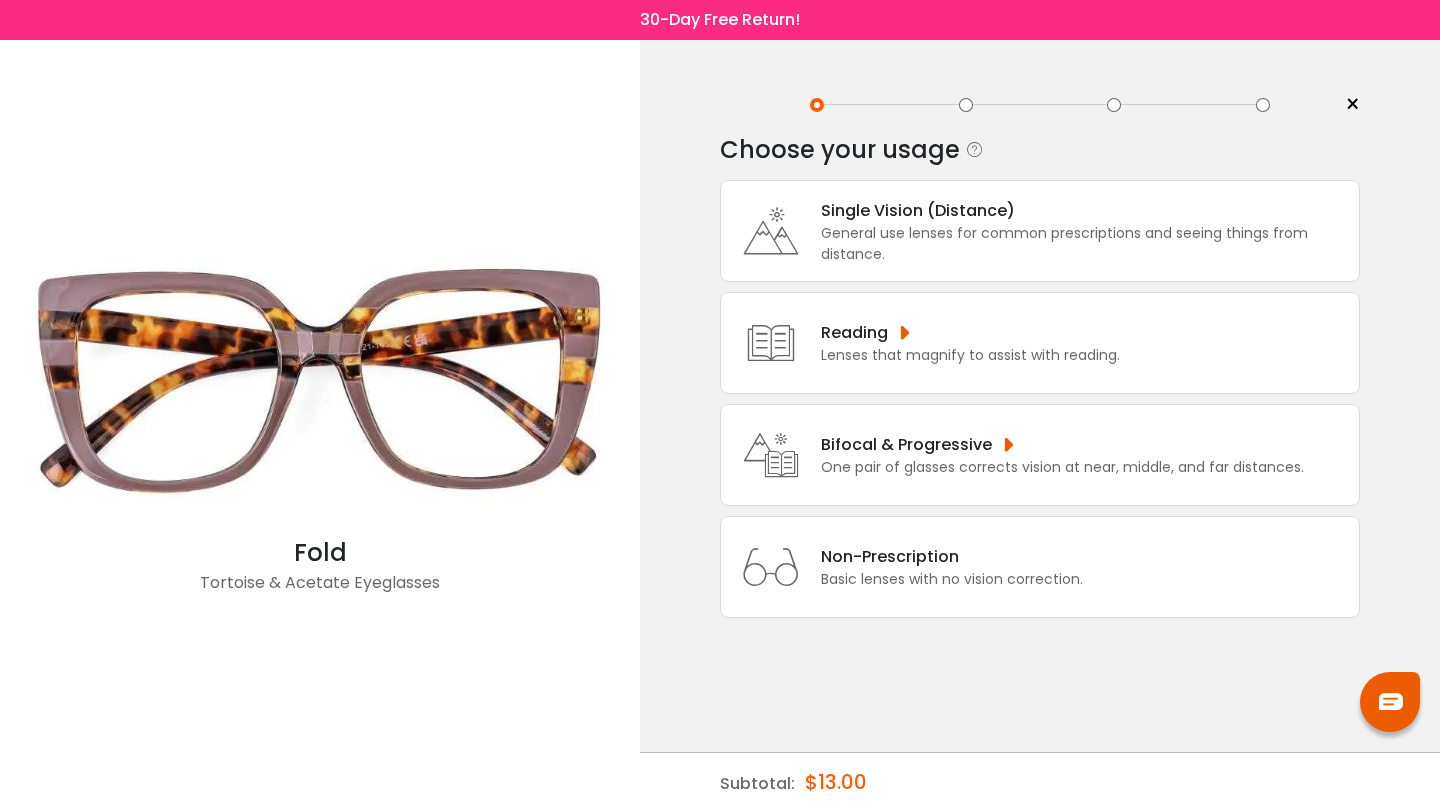 click on "General use lenses for common prescriptions and seeing things from distance." at bounding box center [1085, 244] 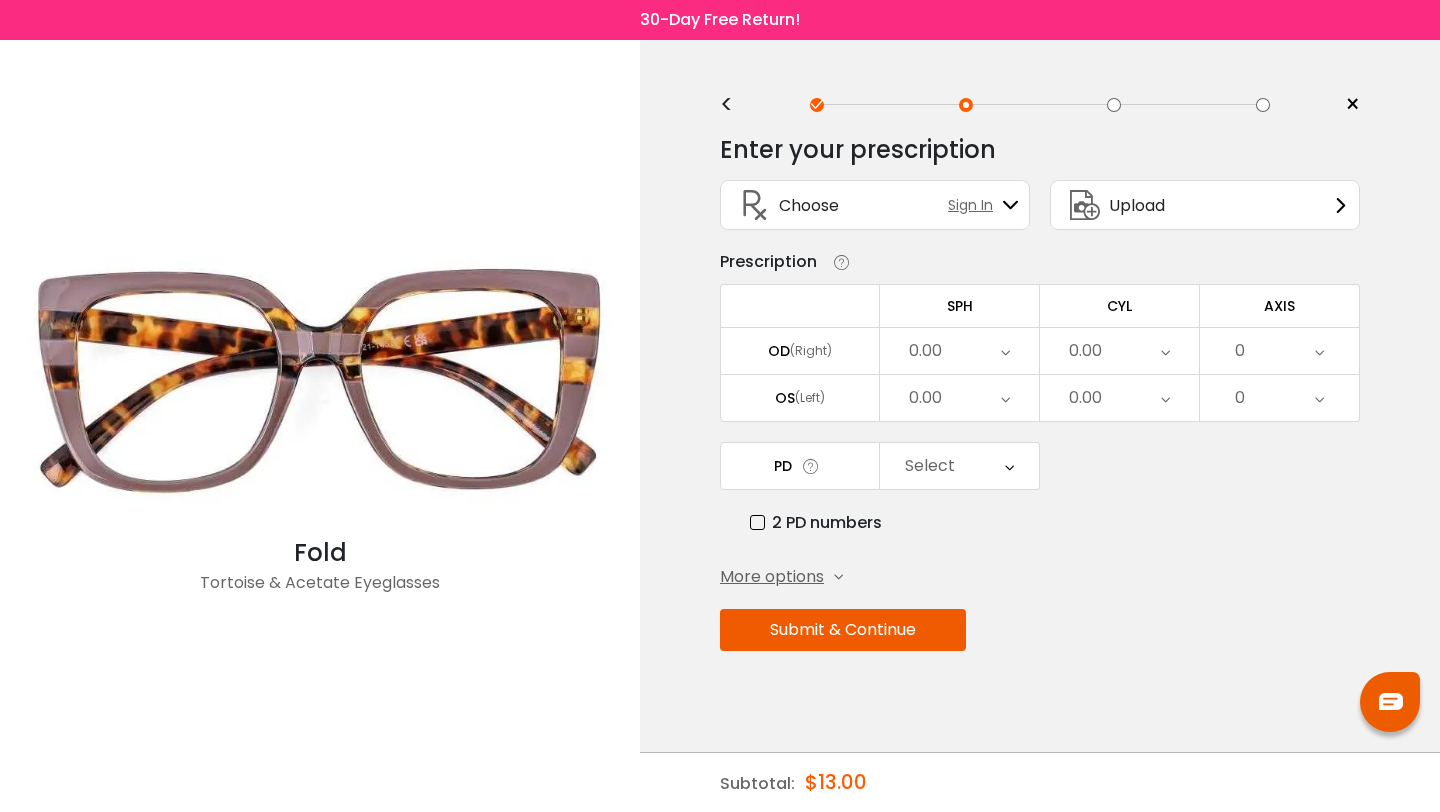 click on "Upload" at bounding box center (1137, 205) 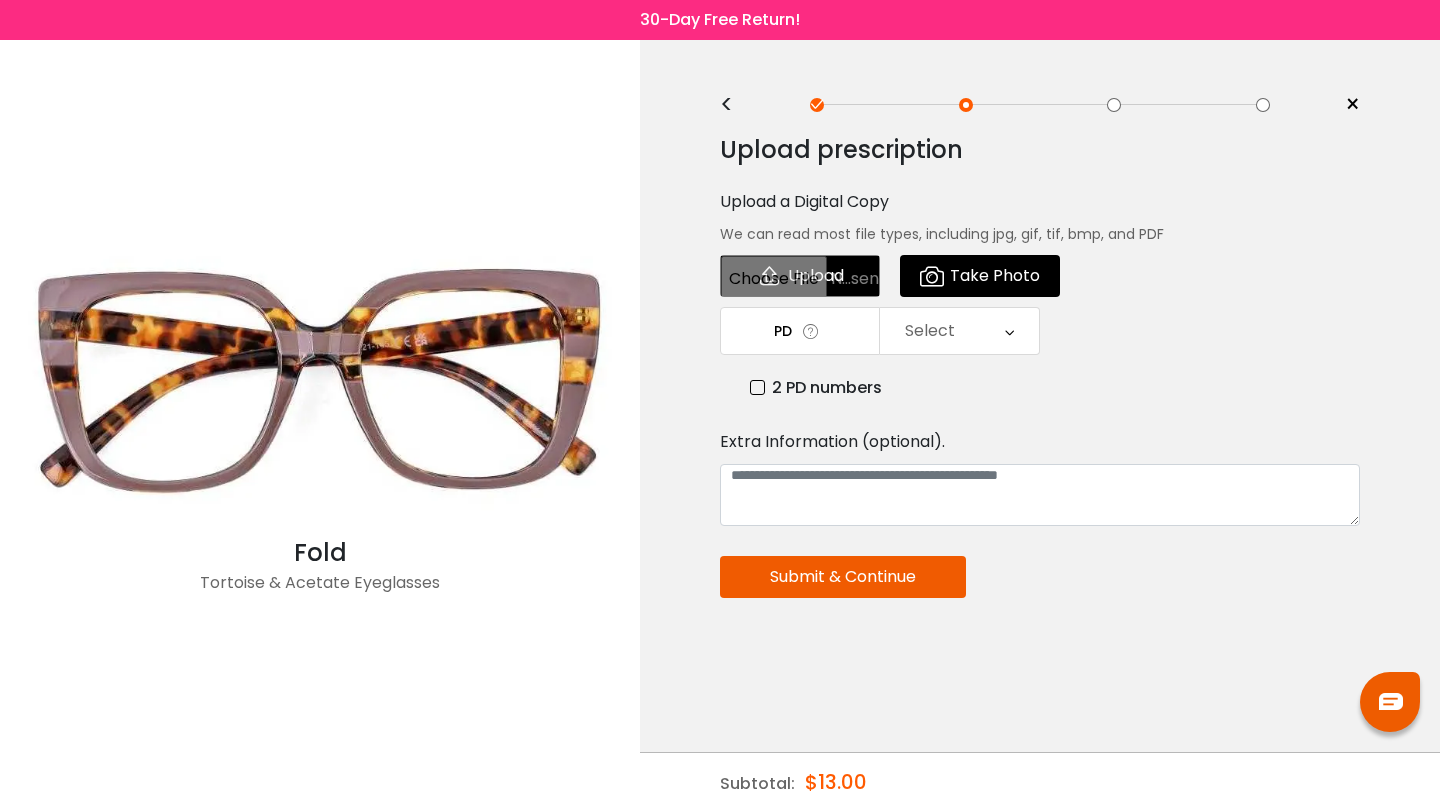 click at bounding box center [800, 276] 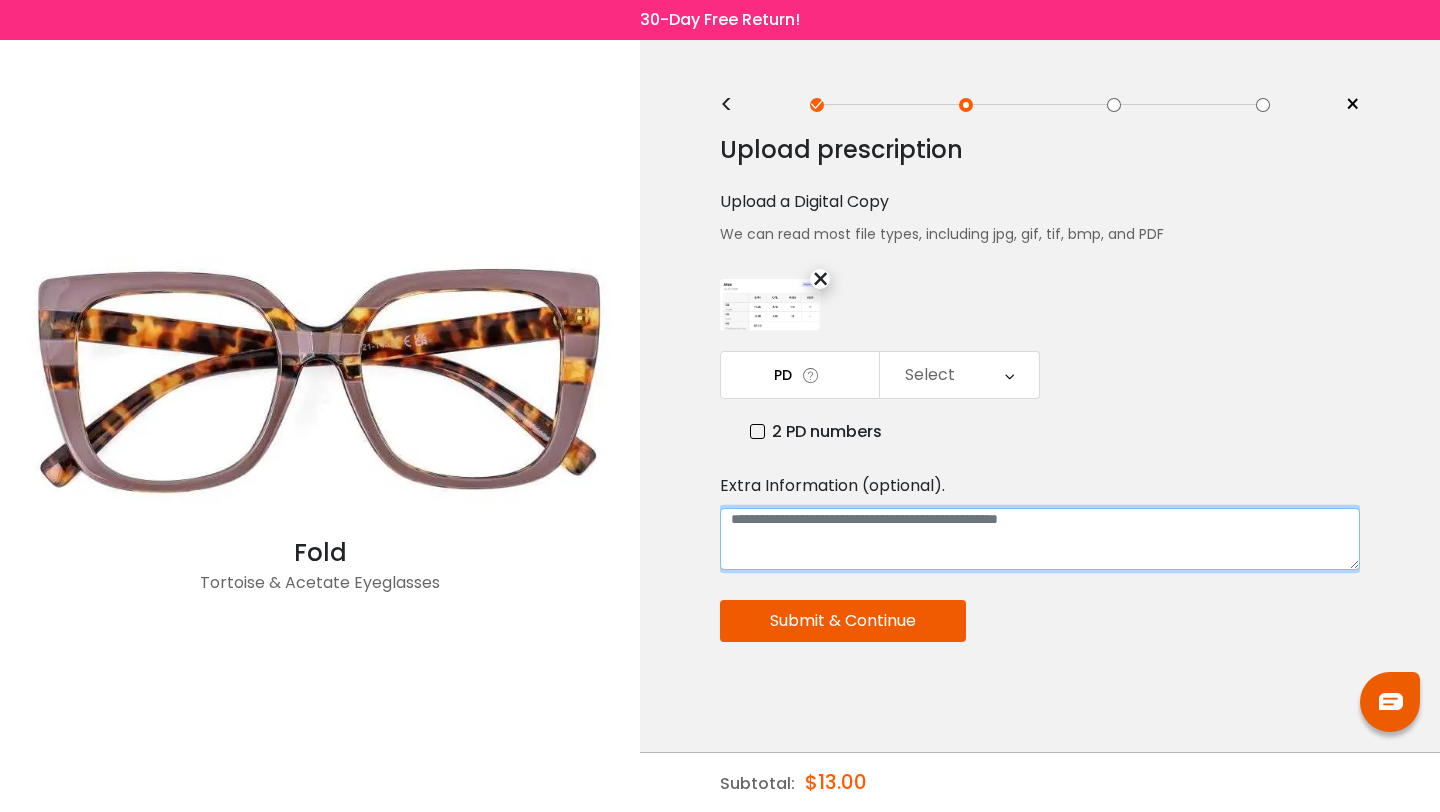 click at bounding box center (1040, 539) 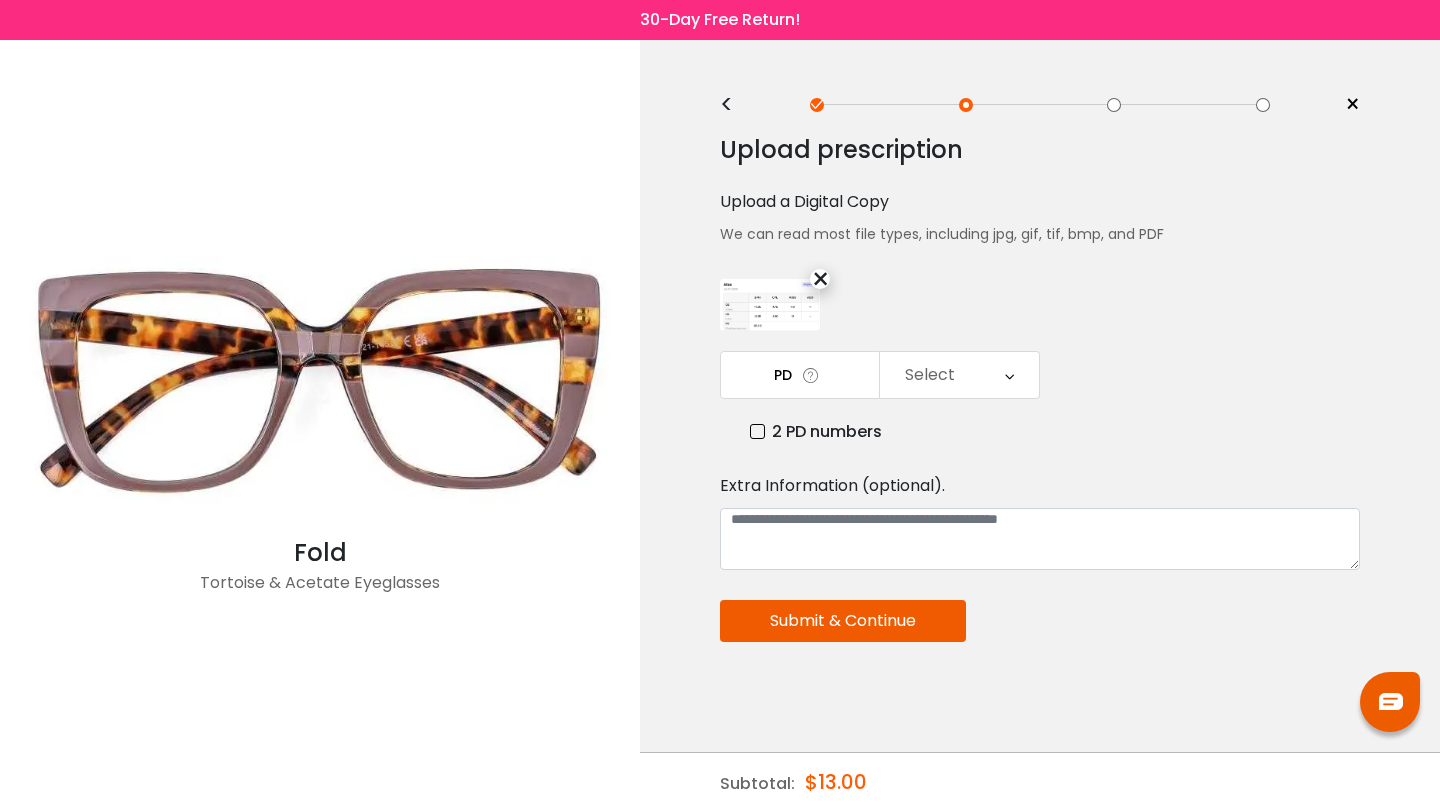 click on "Select" at bounding box center [930, 375] 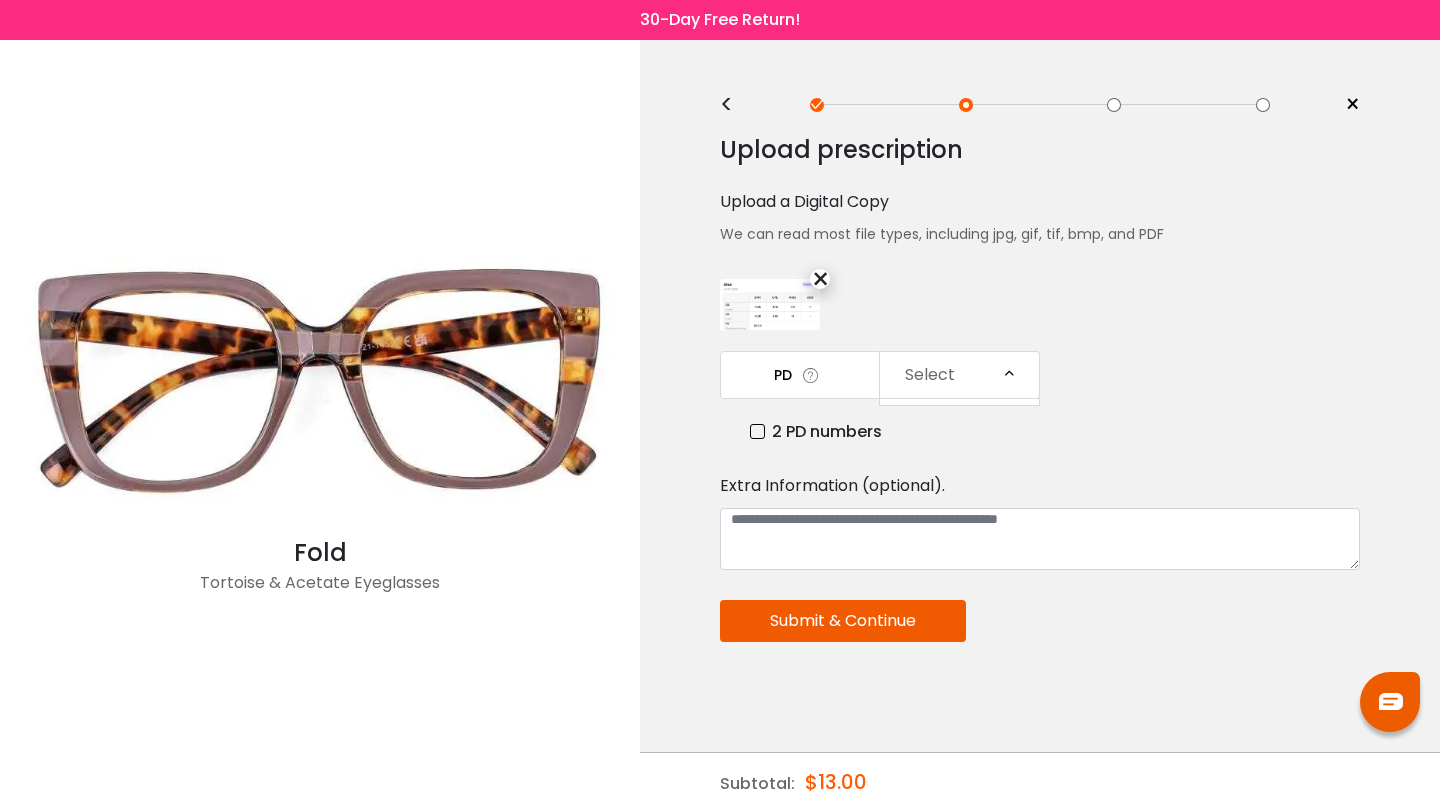 scroll, scrollTop: 482, scrollLeft: 0, axis: vertical 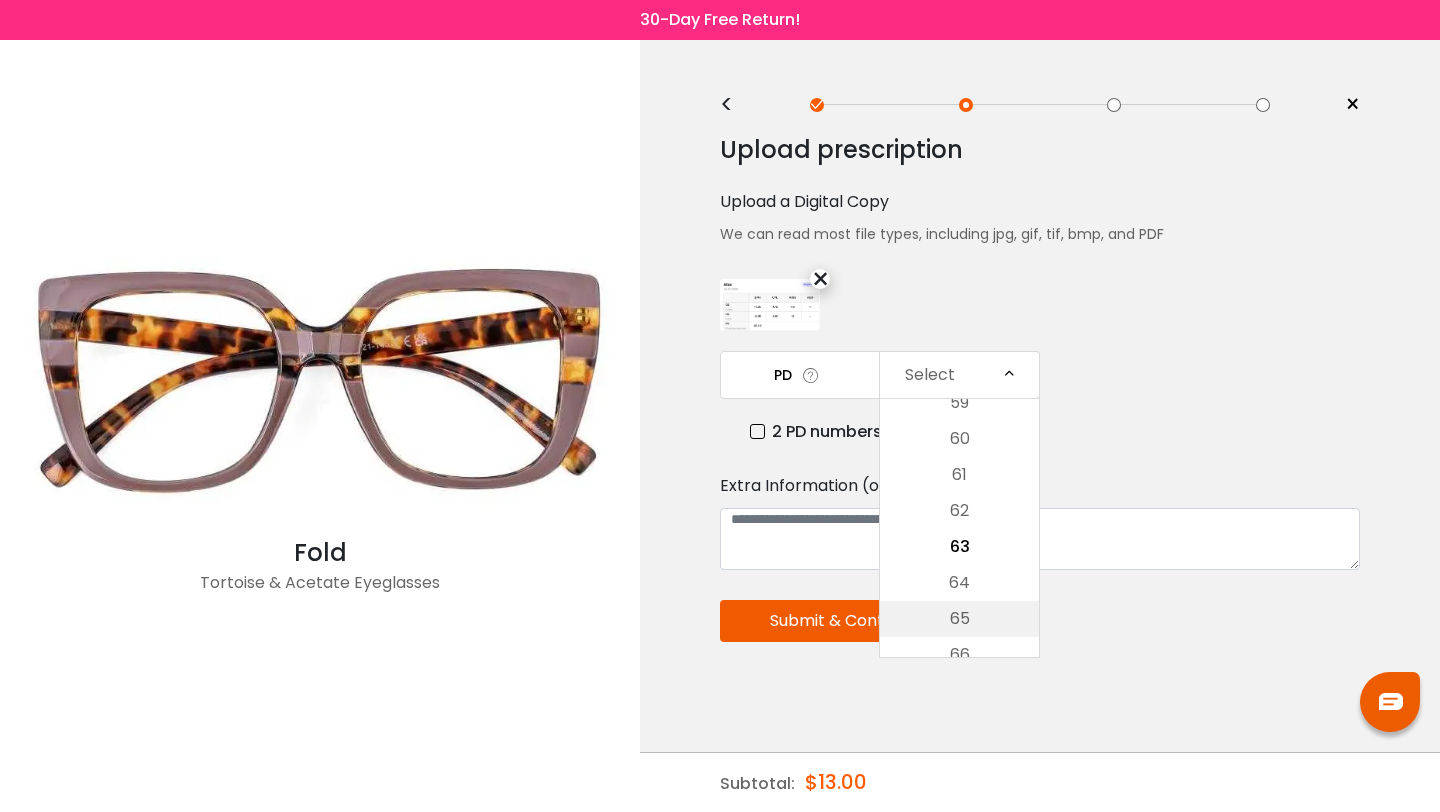 click on "65" at bounding box center (959, 619) 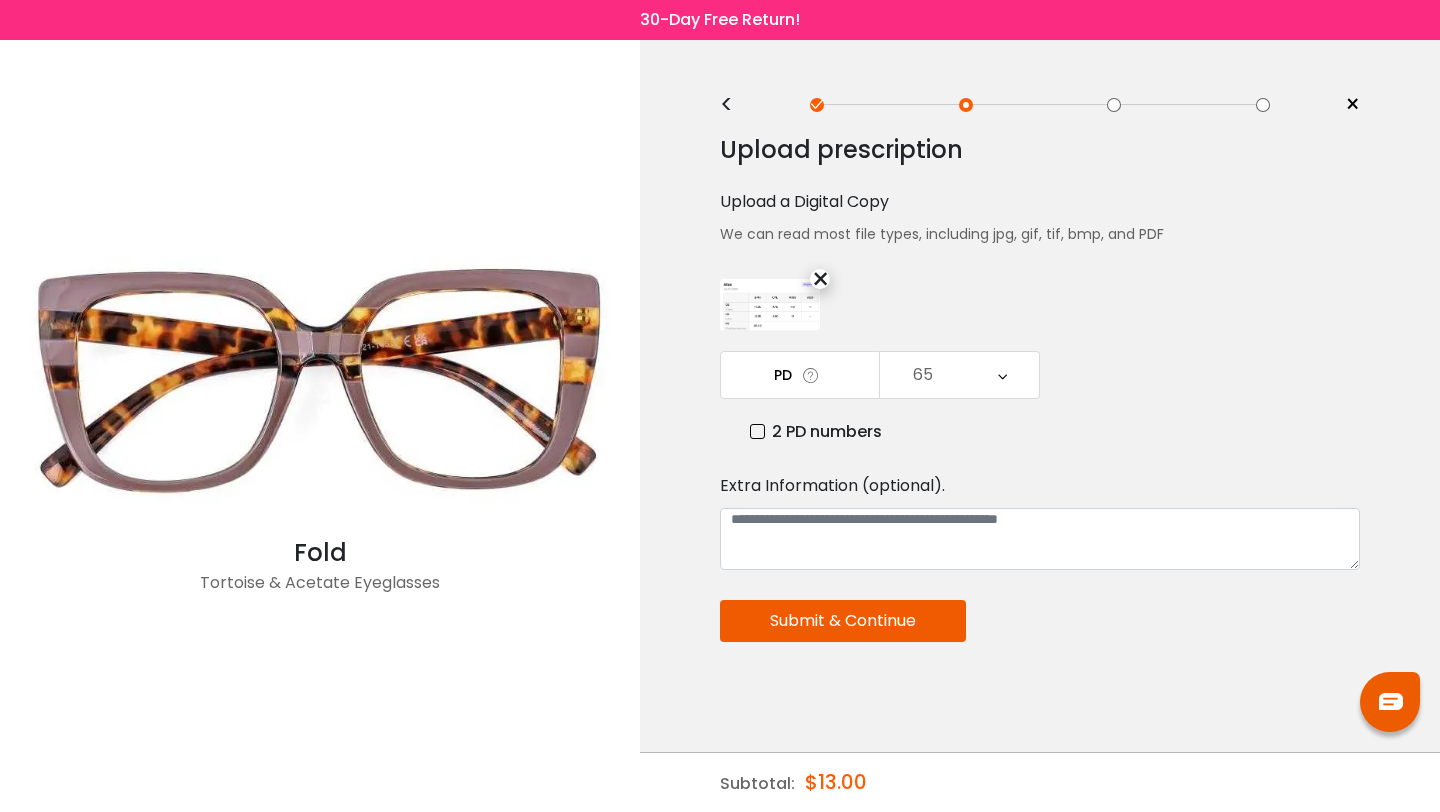 click on "Submit & Continue" at bounding box center (843, 621) 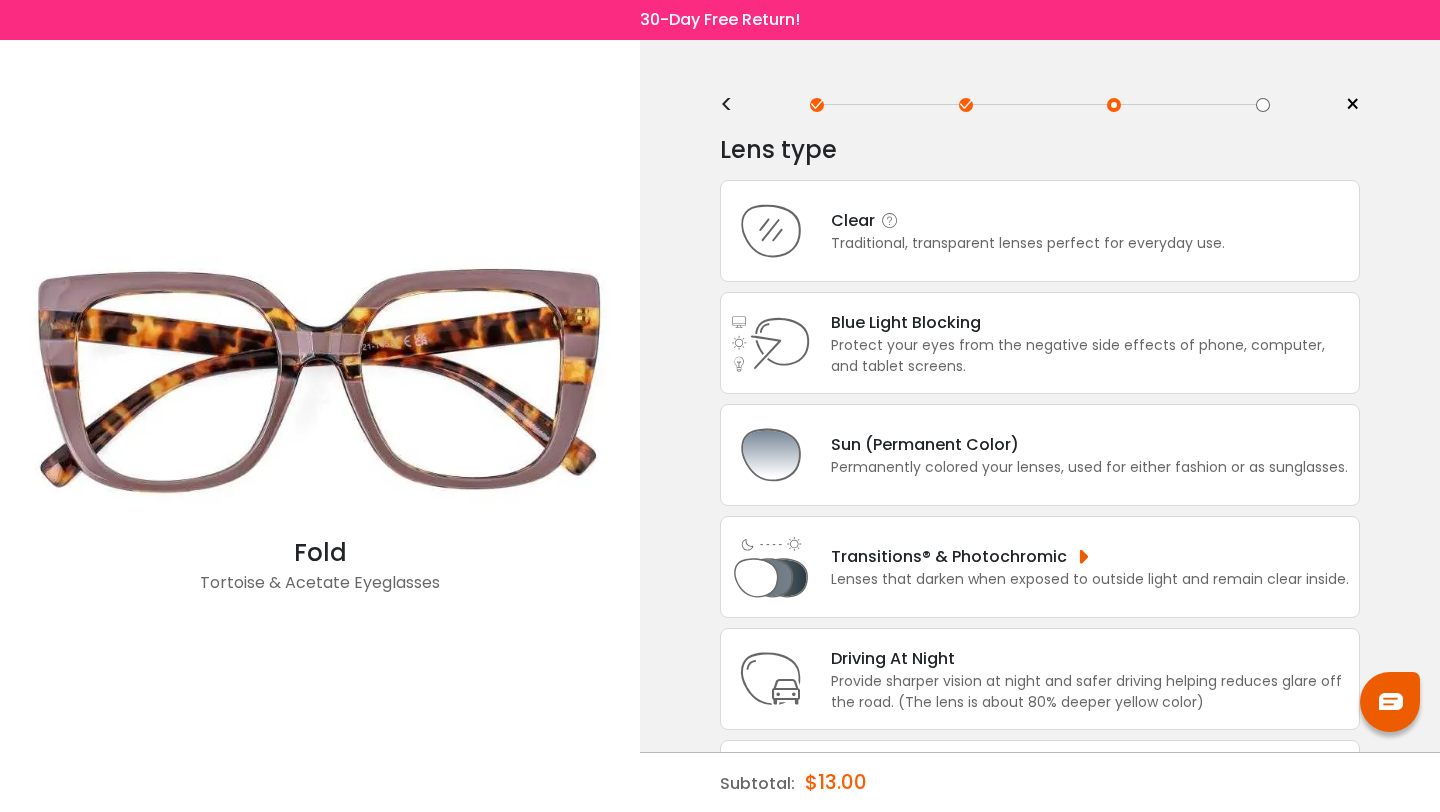 click on "Traditional, transparent lenses perfect for everyday use." at bounding box center [1028, 243] 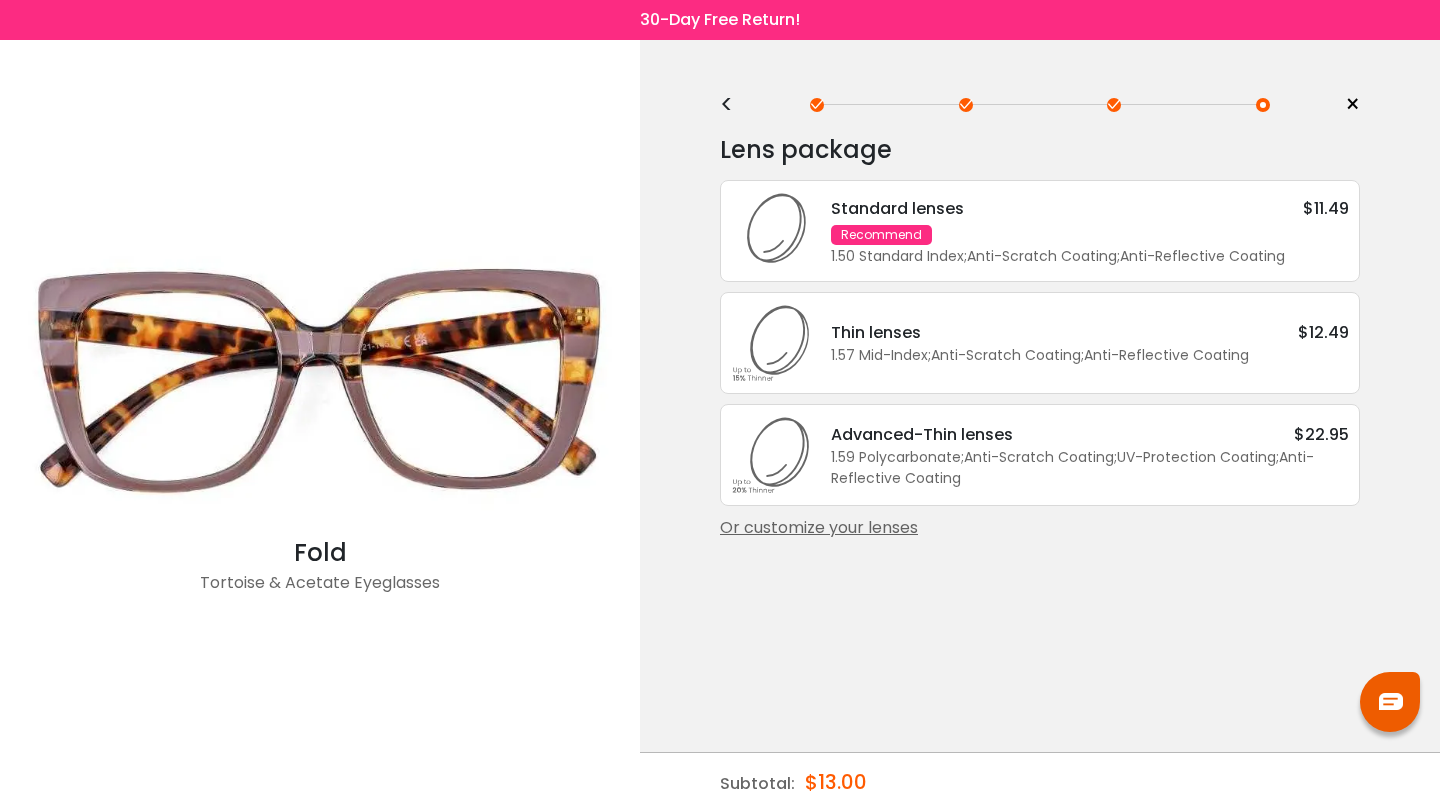 click on "Recommend" at bounding box center [881, 235] 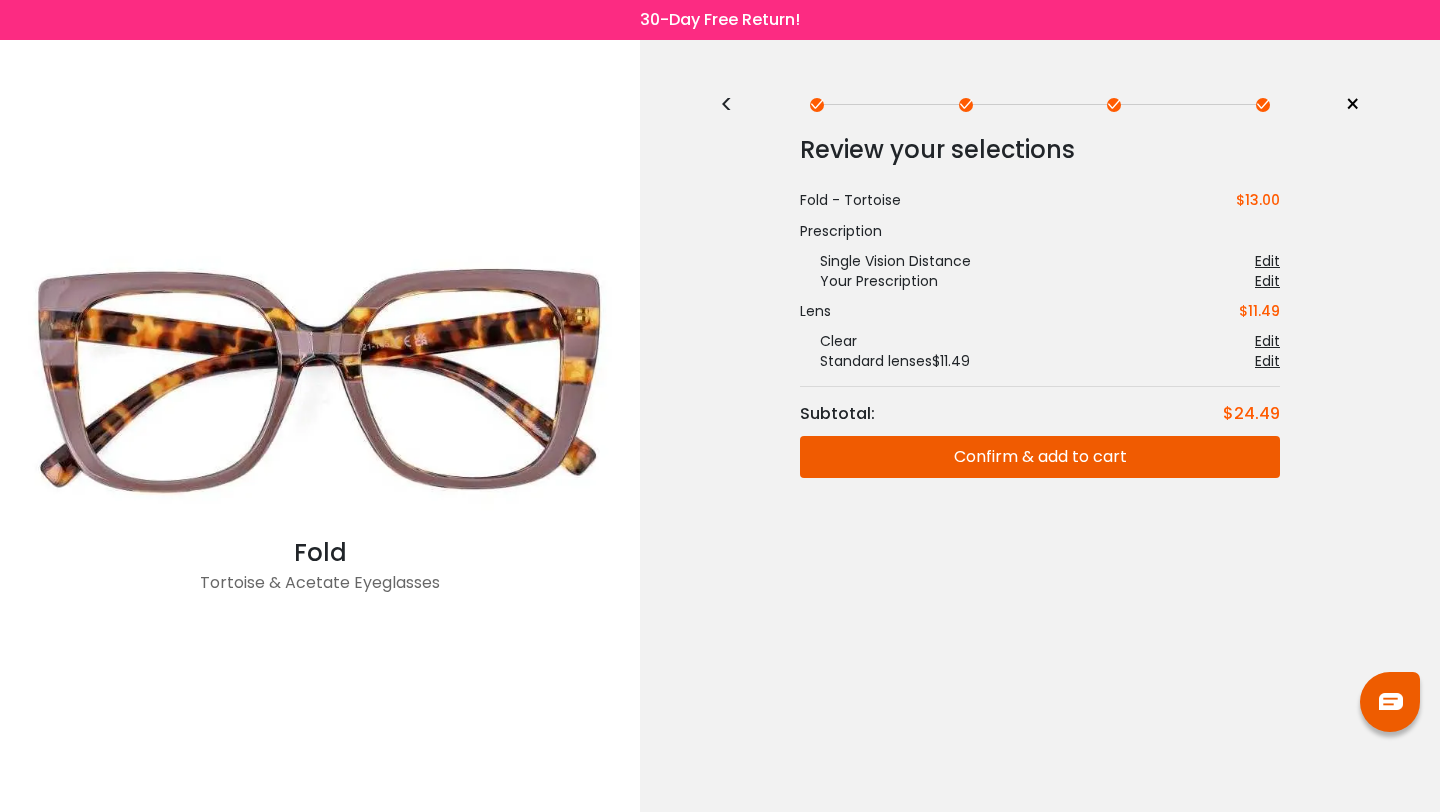 click on "Confirm & add to cart" at bounding box center [1040, 457] 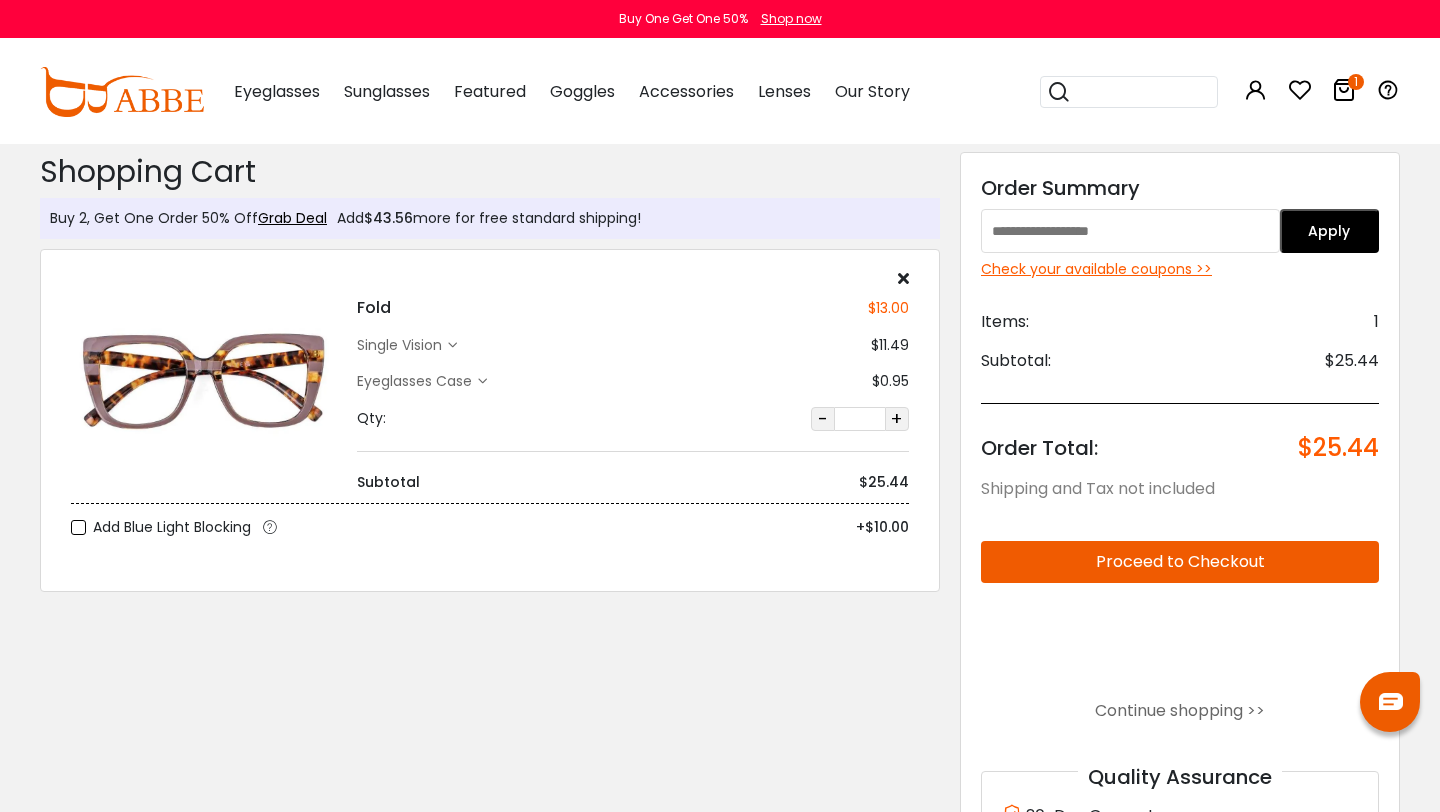 scroll, scrollTop: 0, scrollLeft: 0, axis: both 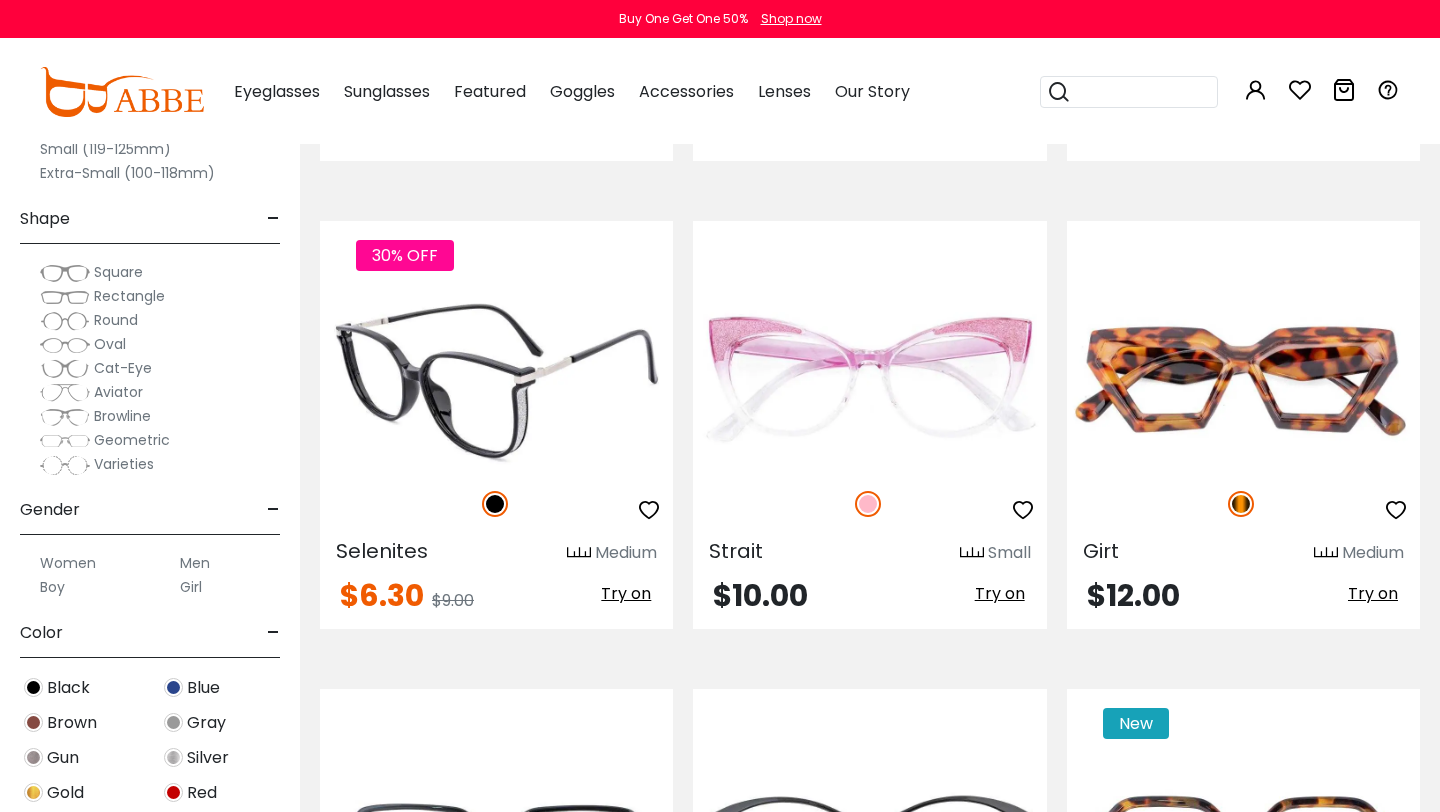 click at bounding box center [496, 381] 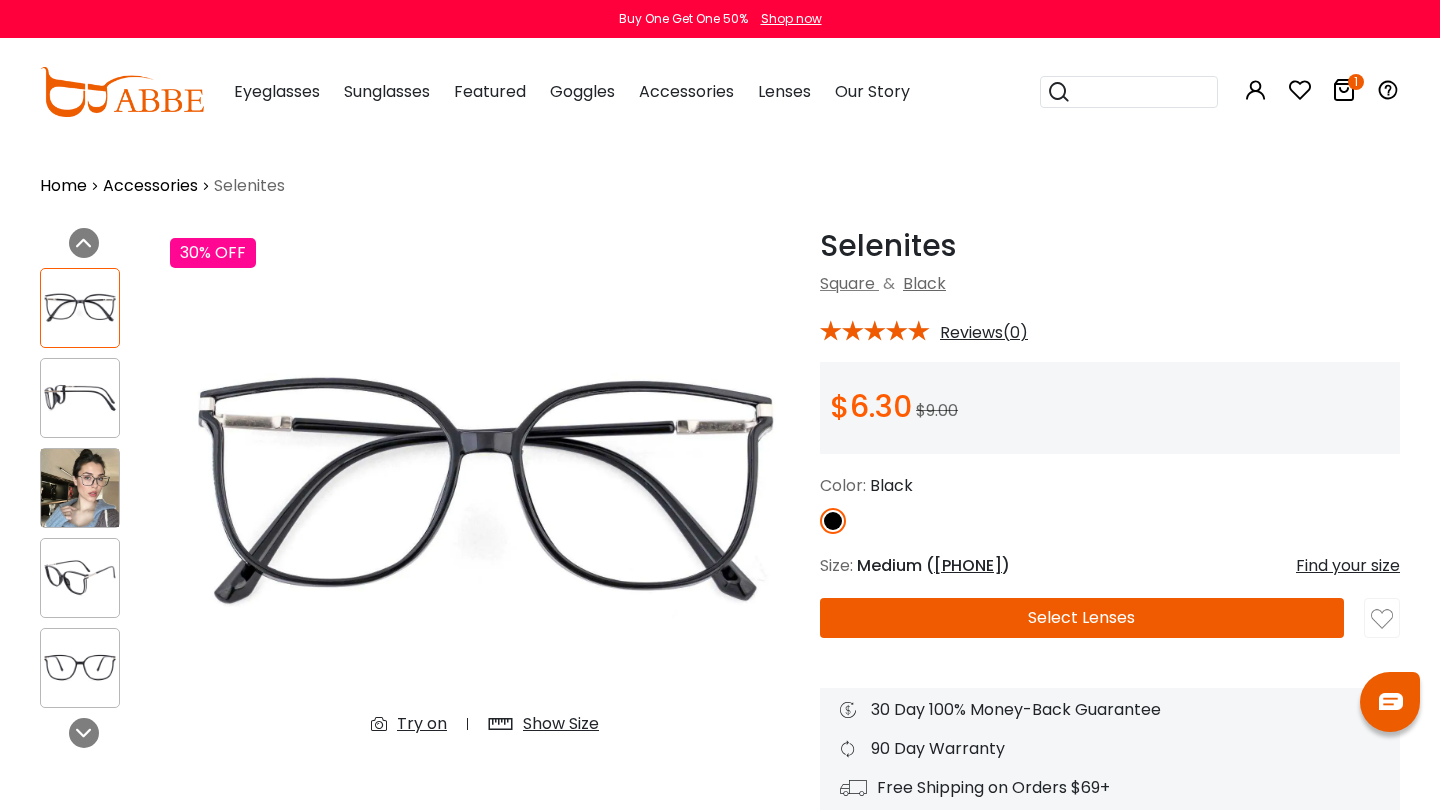 scroll, scrollTop: 0, scrollLeft: 0, axis: both 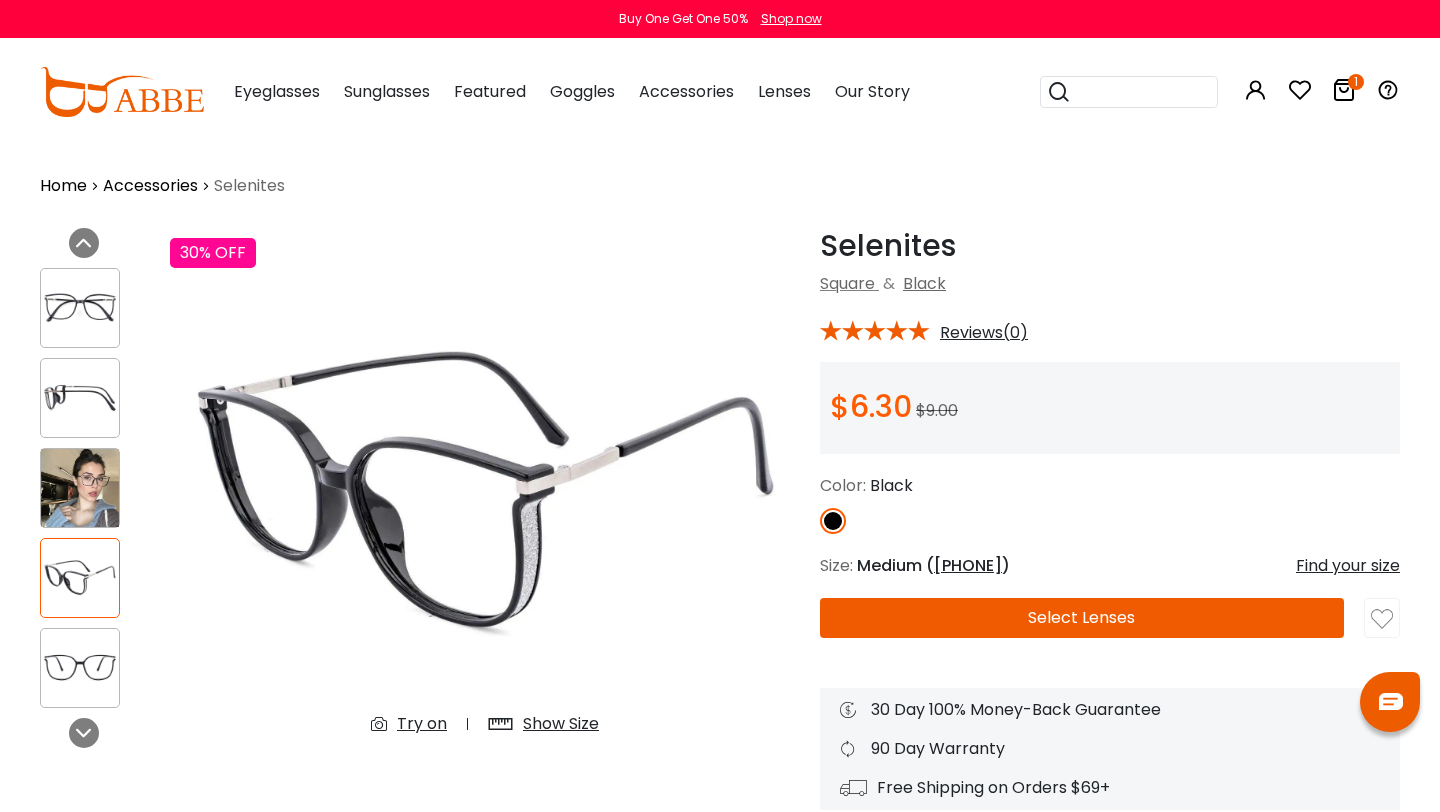 click at bounding box center (80, 307) 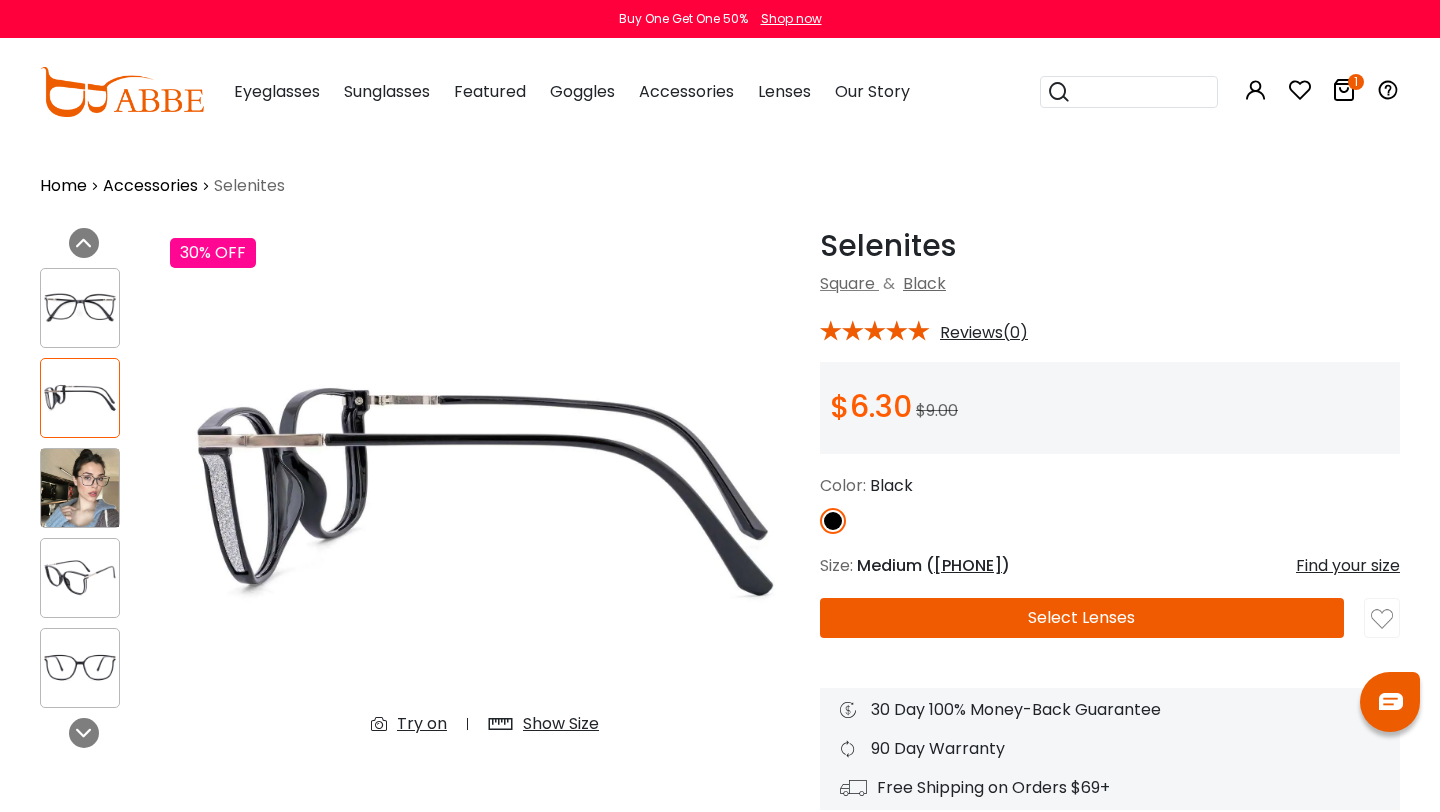 click at bounding box center [80, 308] 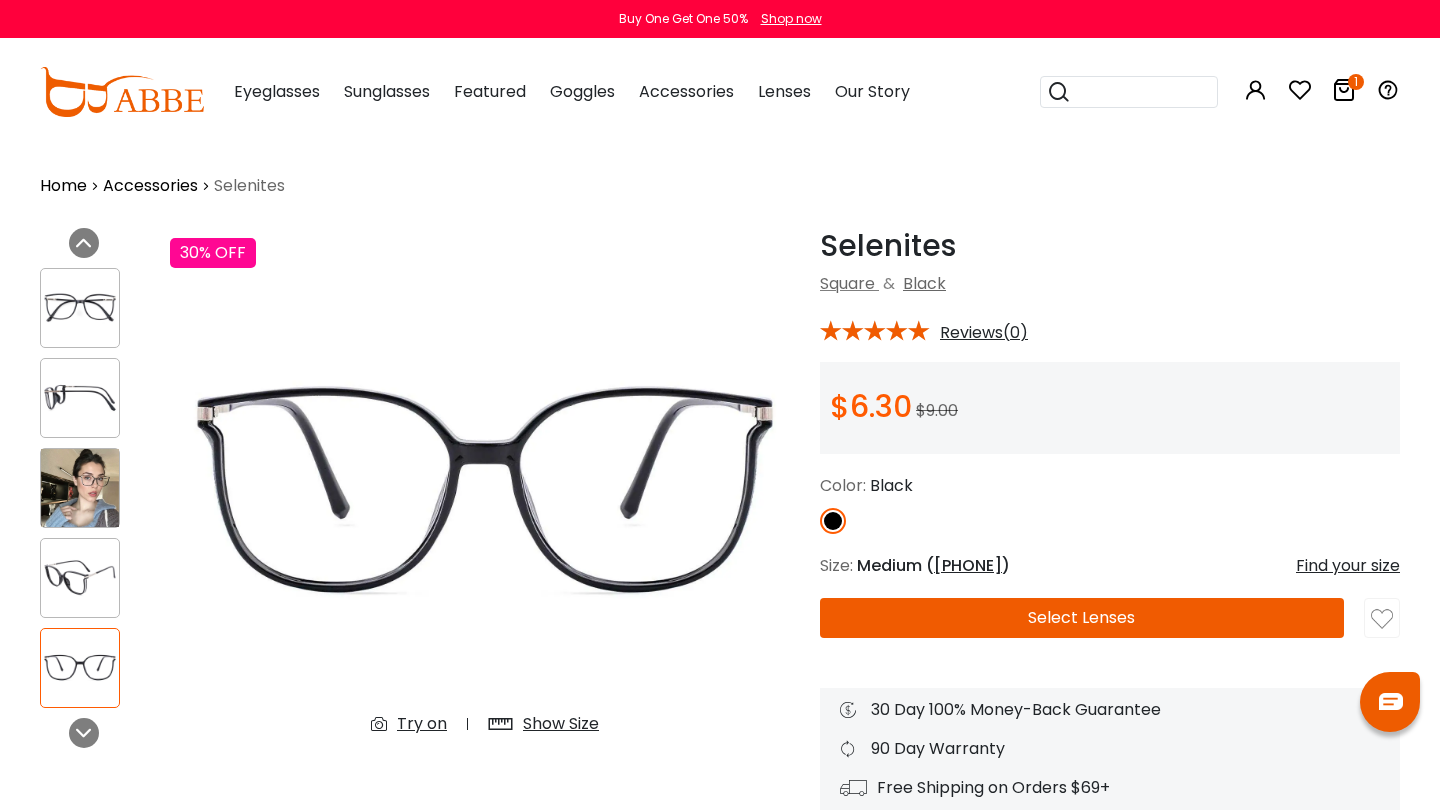 scroll, scrollTop: 27, scrollLeft: 0, axis: vertical 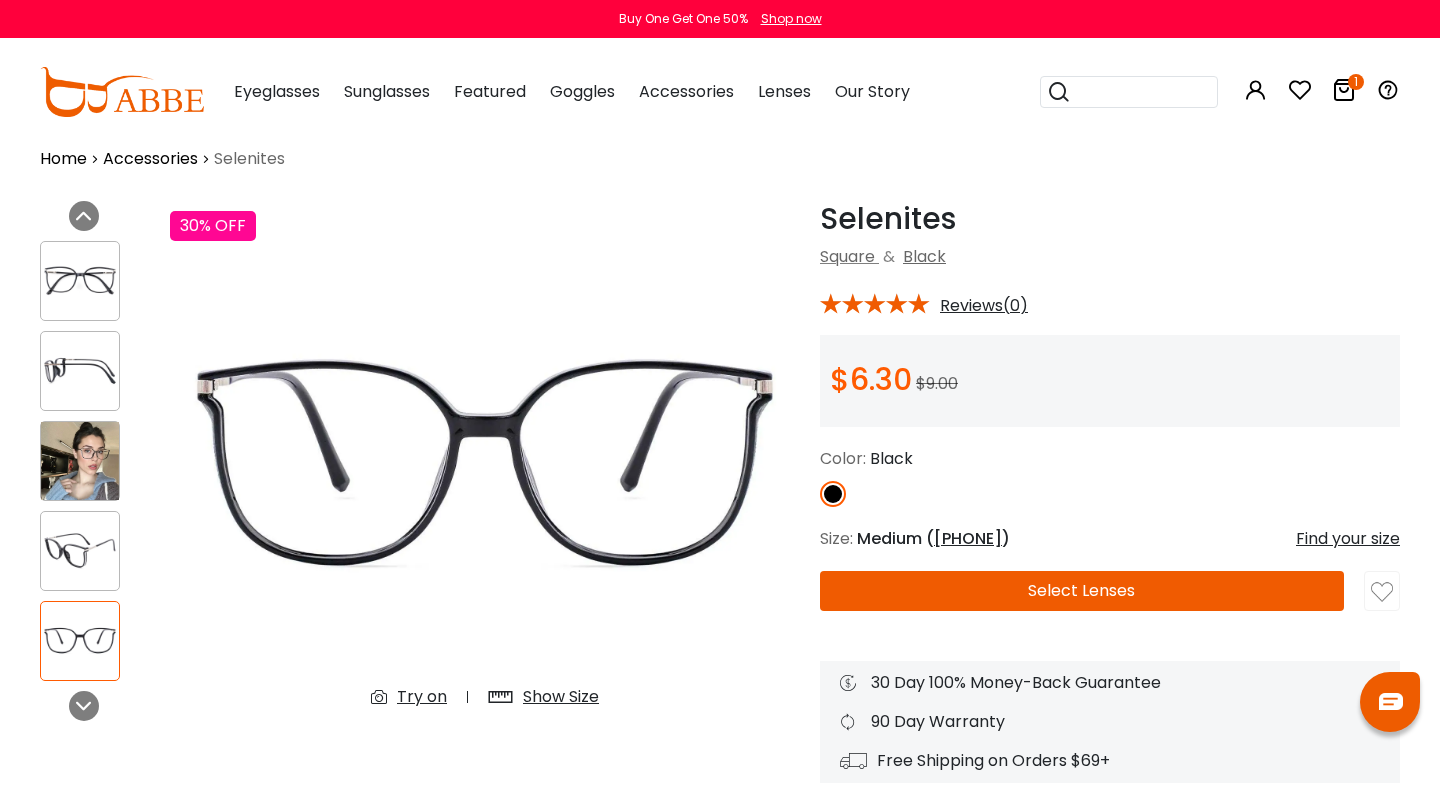 click on "Select Lenses" at bounding box center (1082, 591) 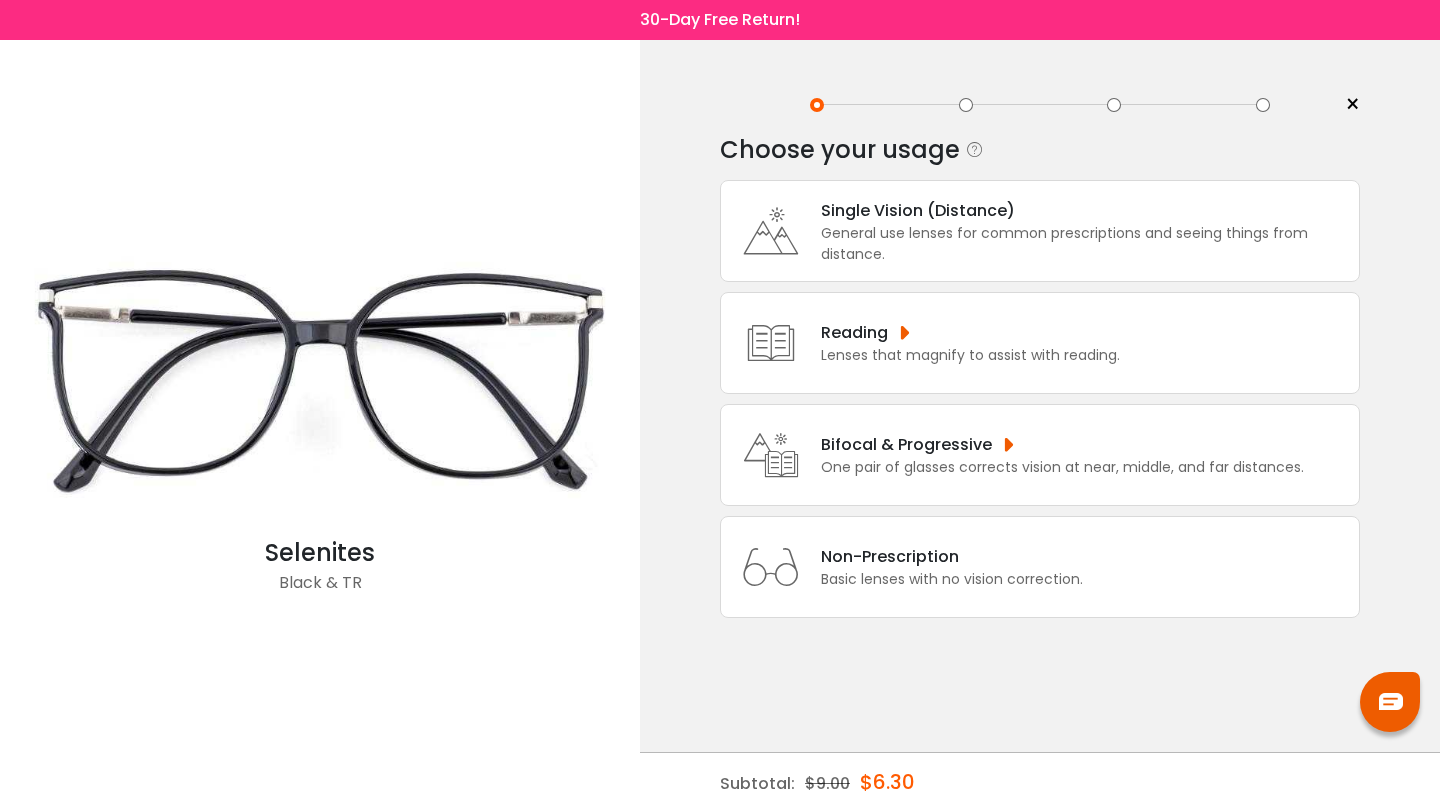 scroll, scrollTop: 0, scrollLeft: 0, axis: both 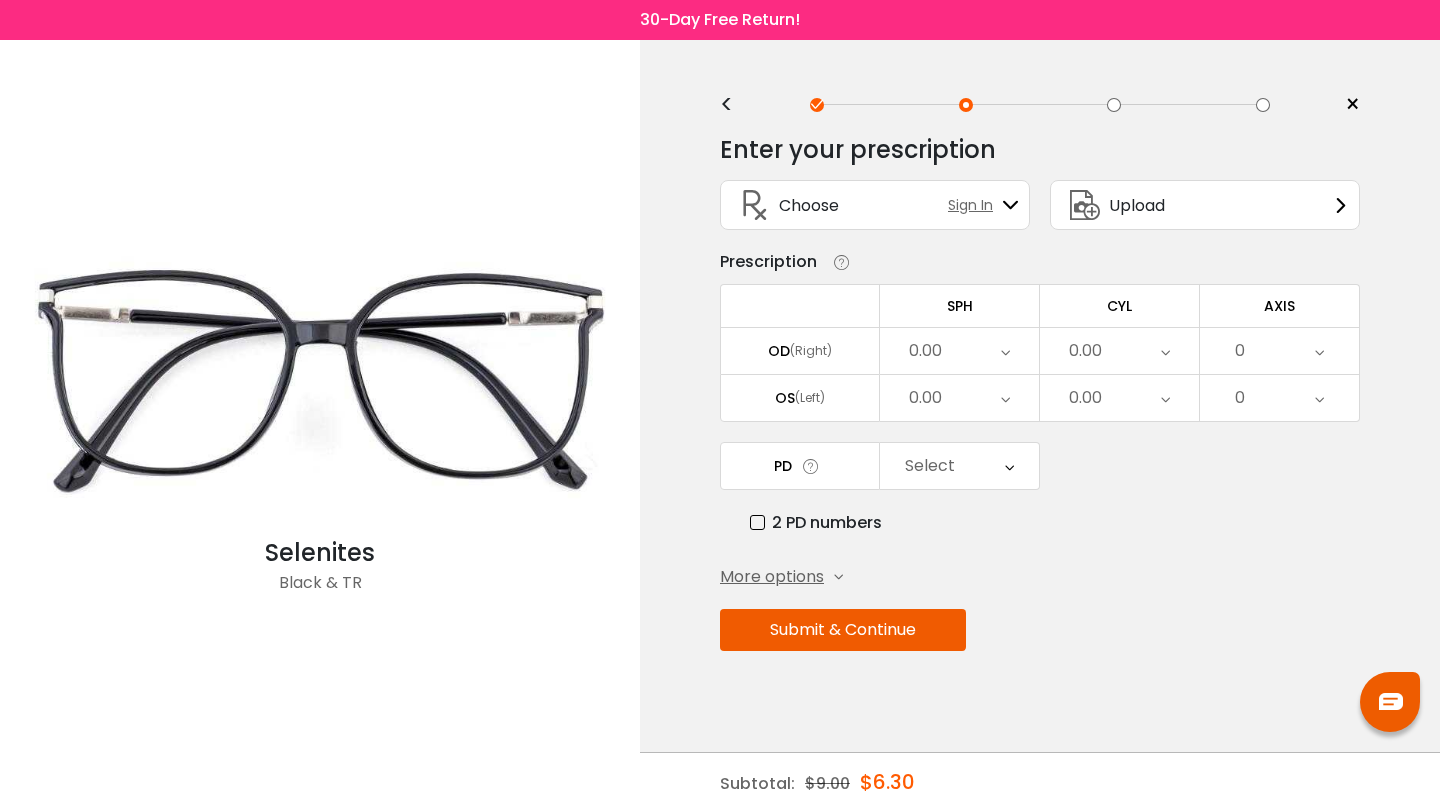 click at bounding box center [1085, 205] 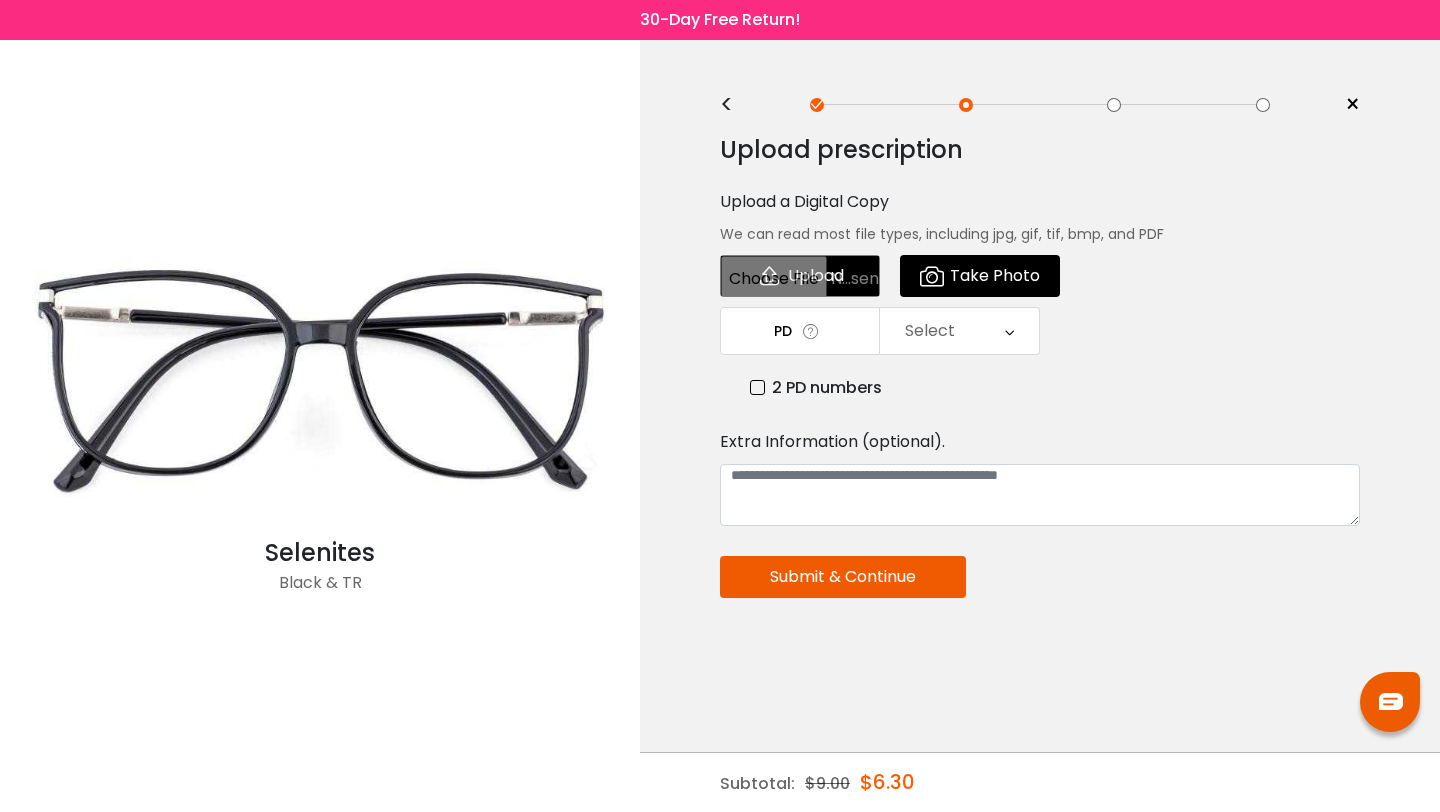 click at bounding box center [800, 276] 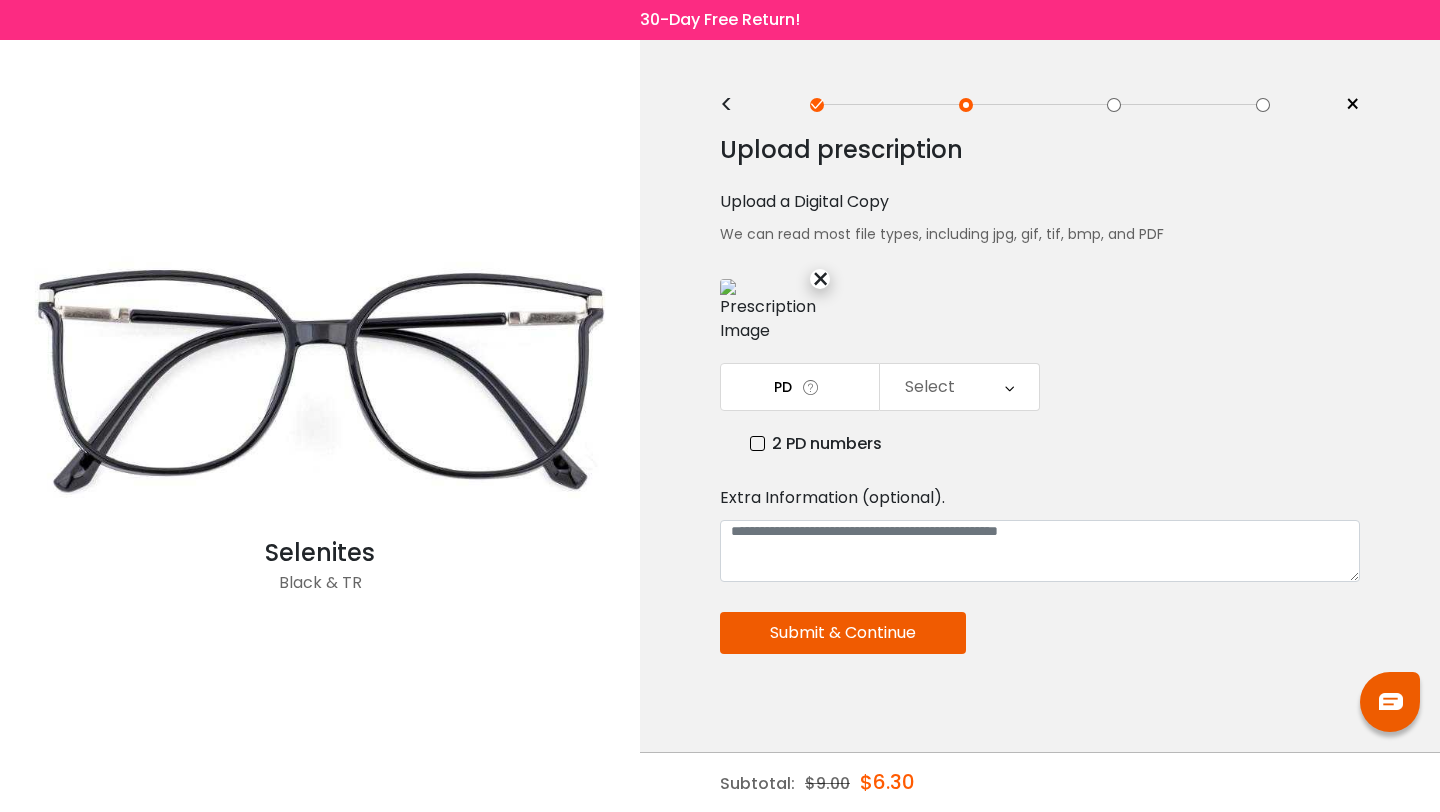 click on "×" at bounding box center [820, 279] 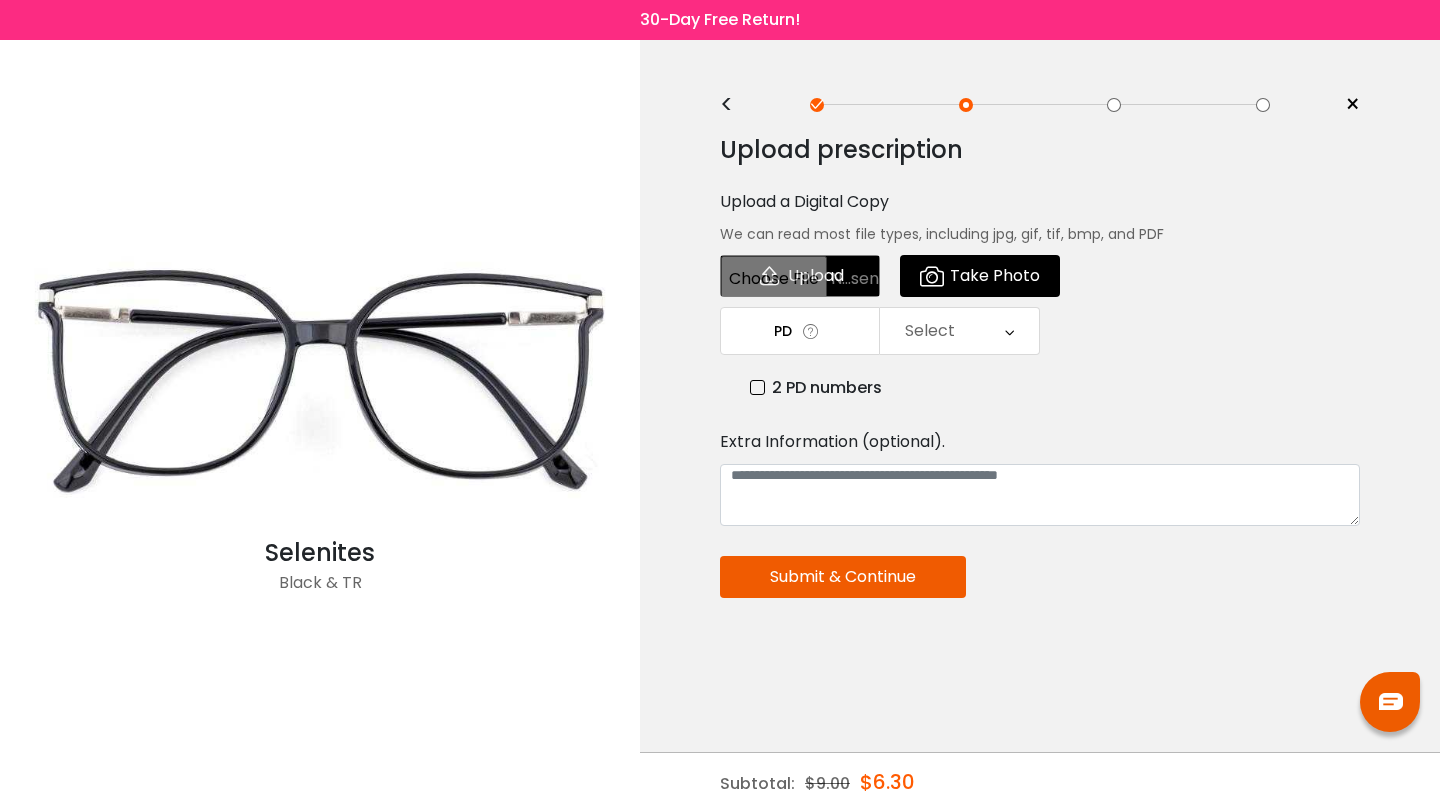 click at bounding box center (800, 276) 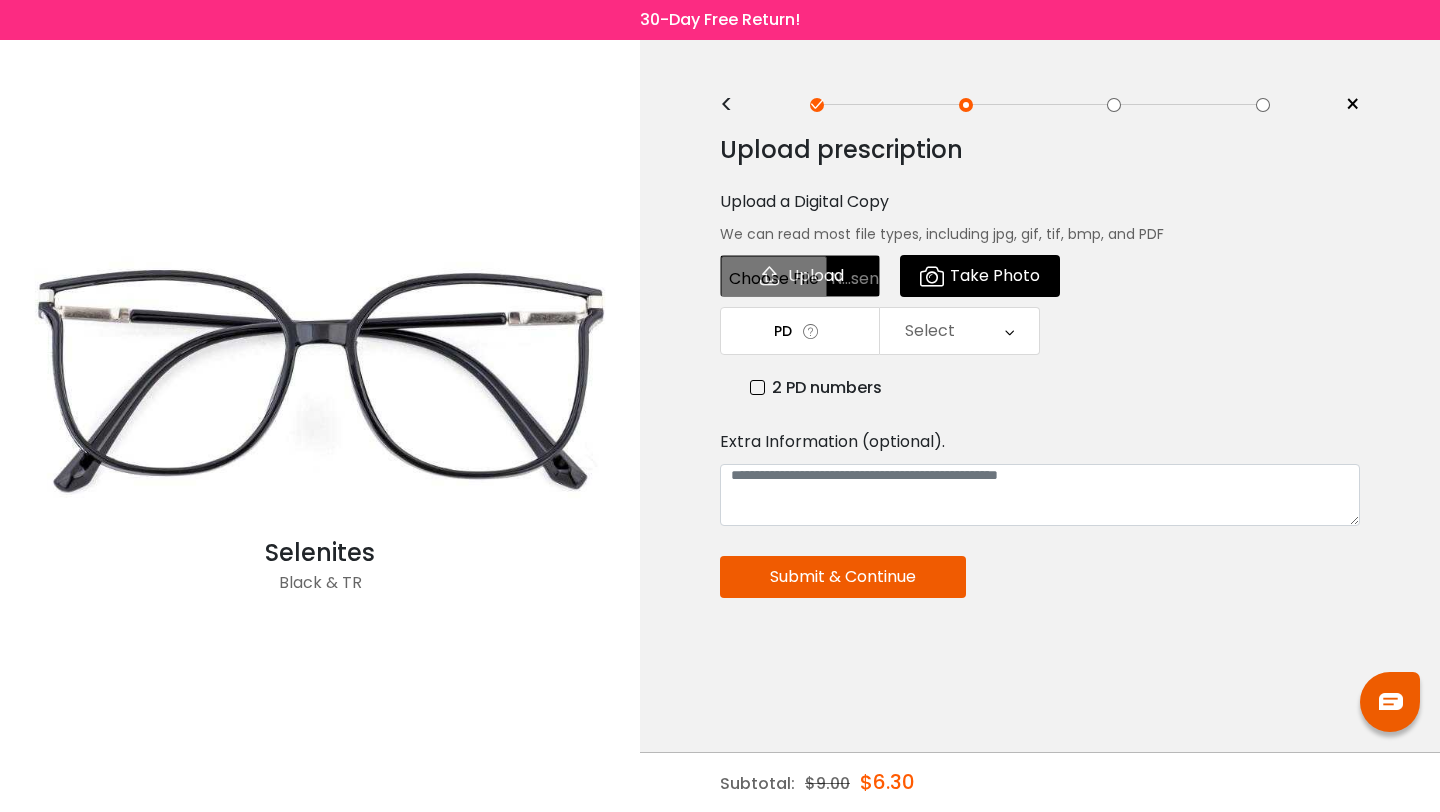type on "**********" 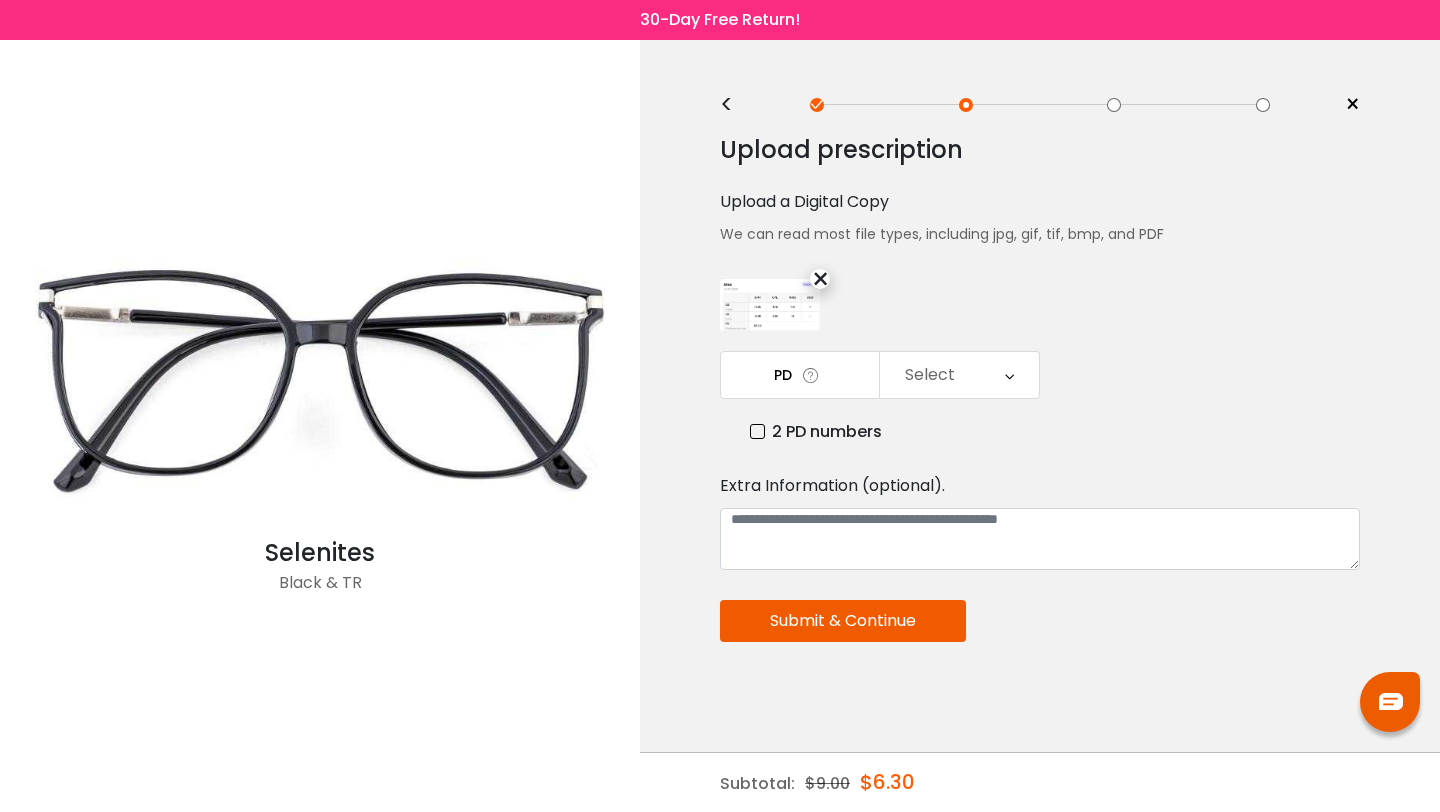 click on "Select" at bounding box center (930, 375) 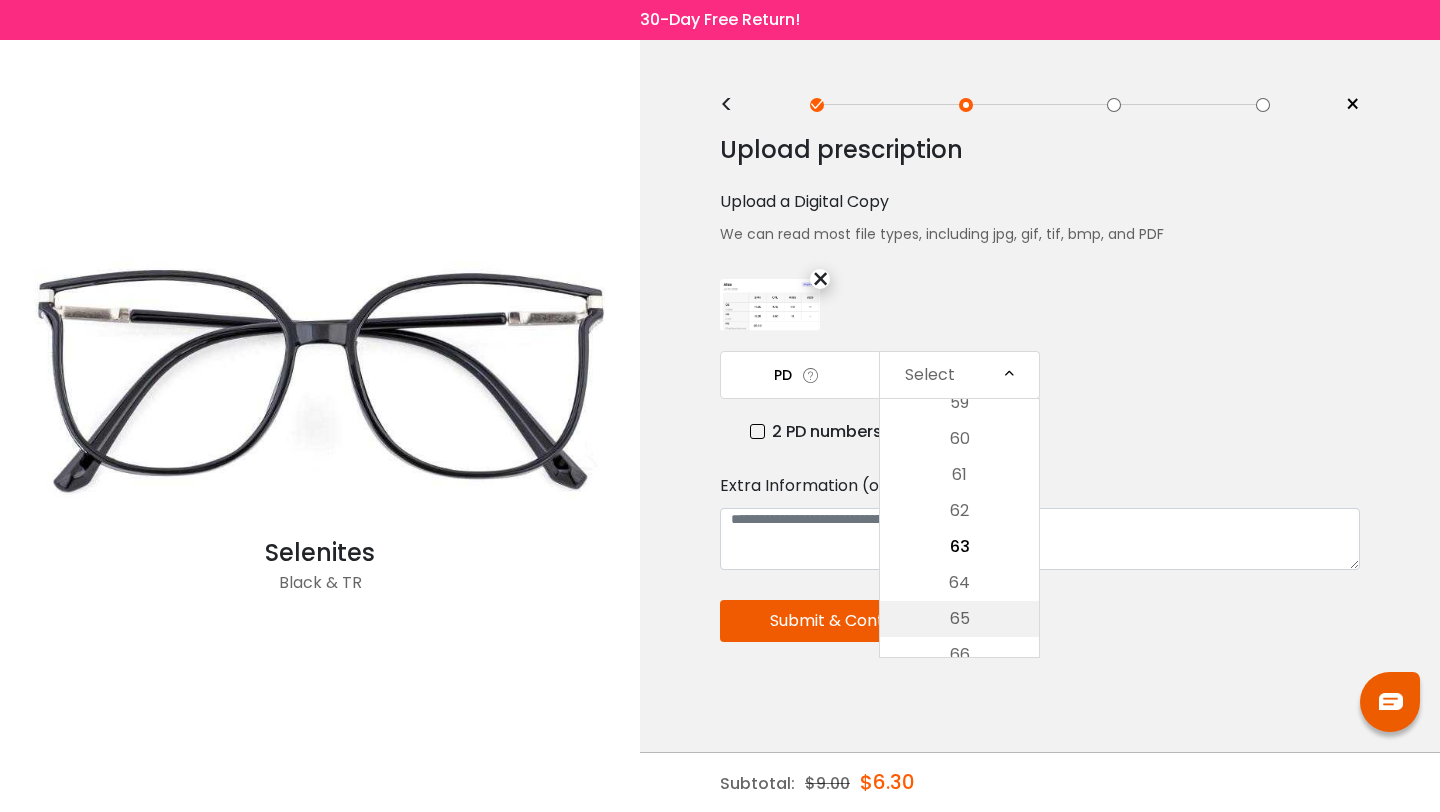 click on "65" at bounding box center [959, 619] 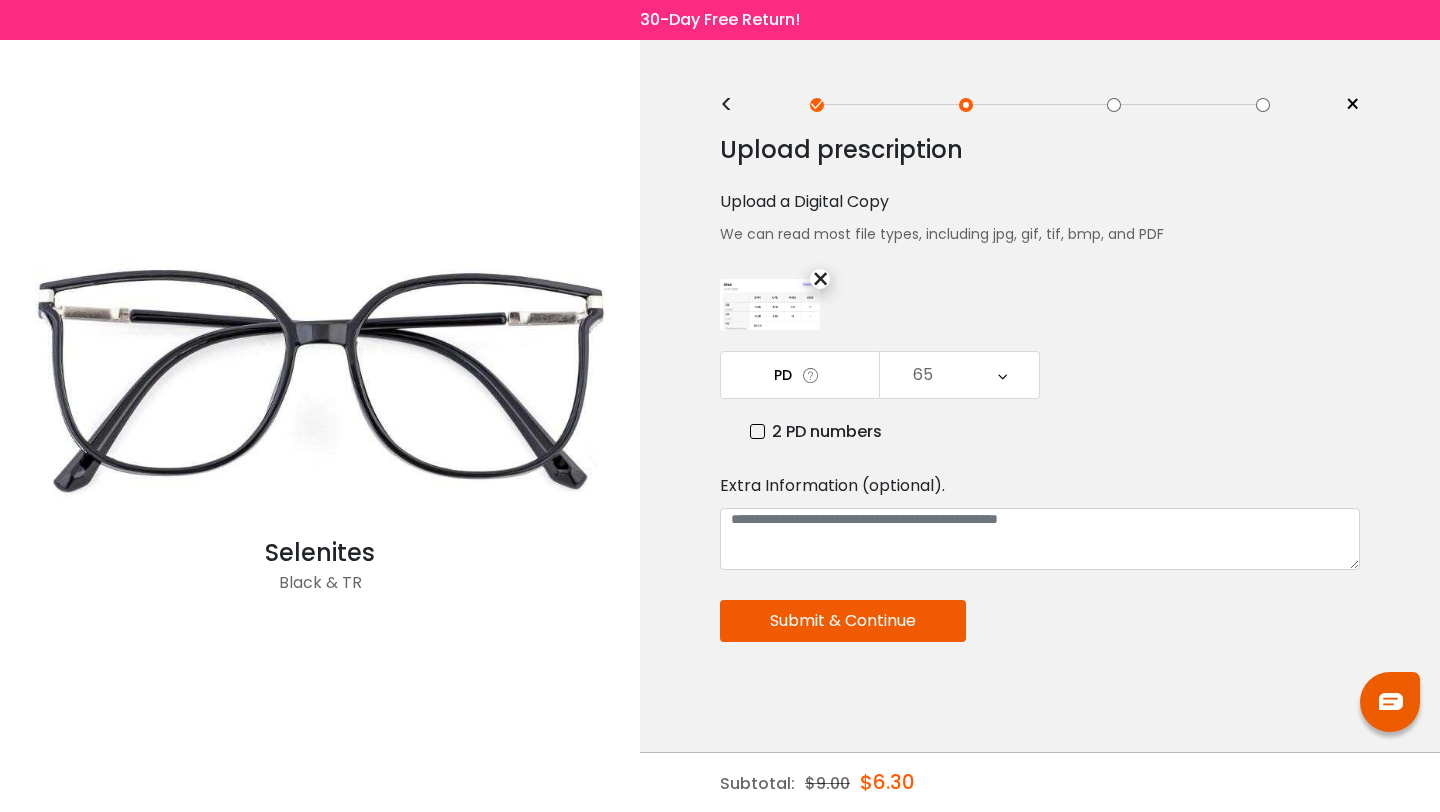 click on "Submit & Continue" at bounding box center [843, 621] 